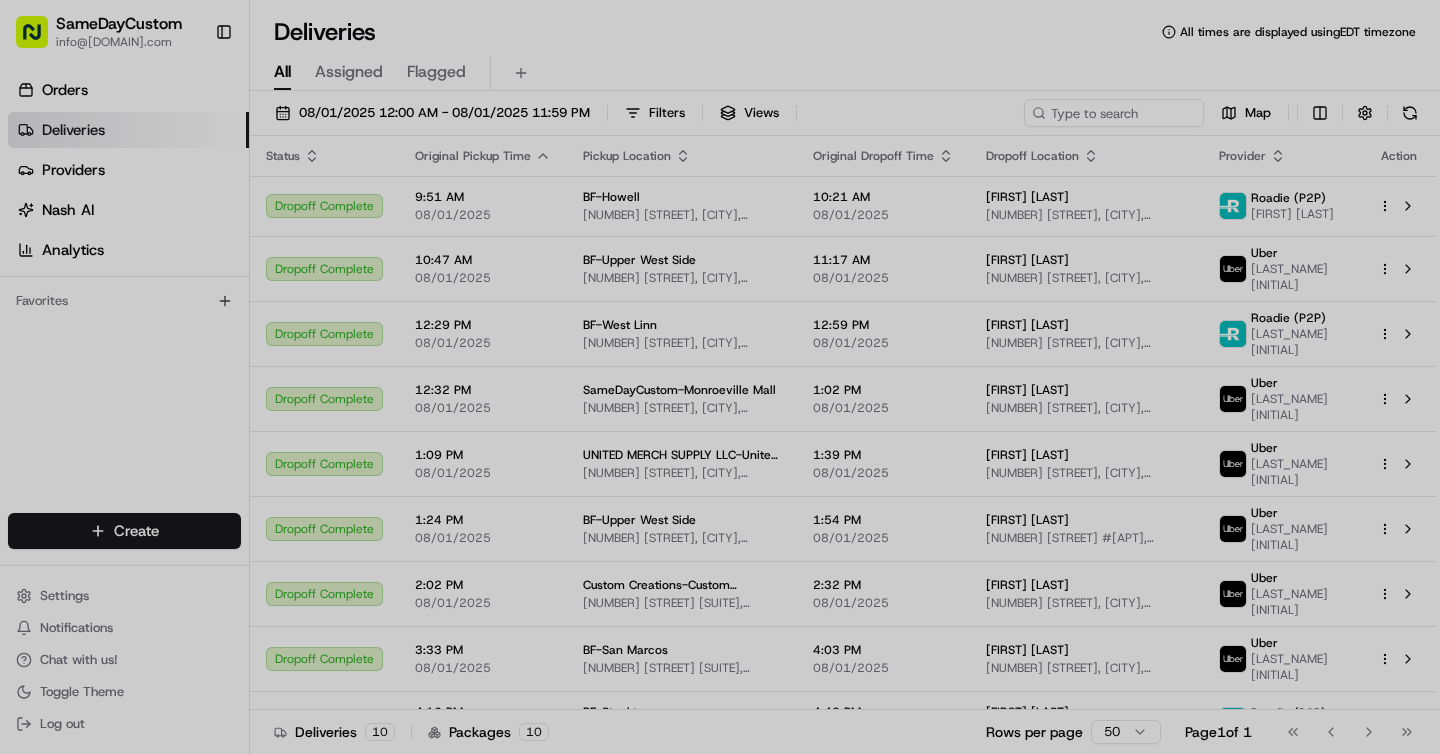 scroll, scrollTop: 0, scrollLeft: 0, axis: both 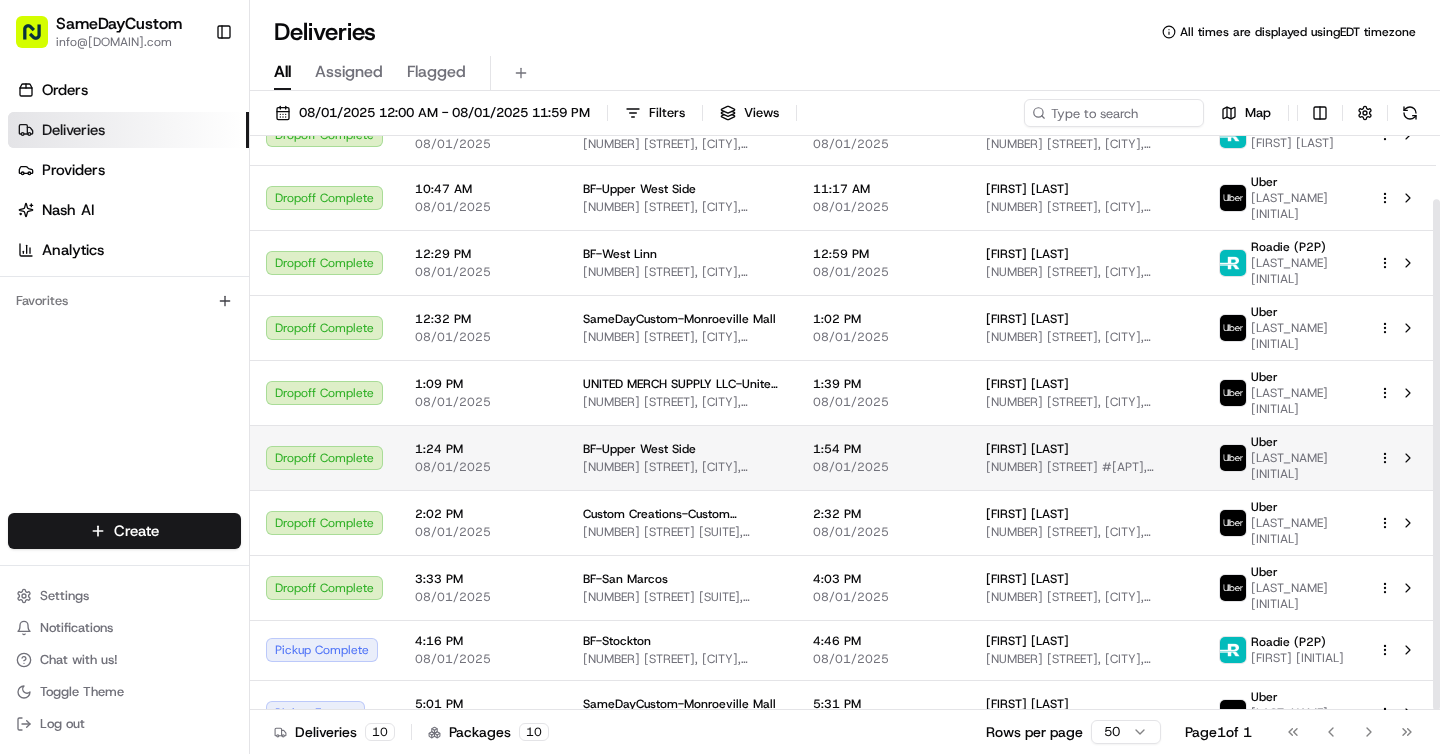 drag, startPoint x: 1436, startPoint y: 197, endPoint x: 1414, endPoint y: 415, distance: 219.10728 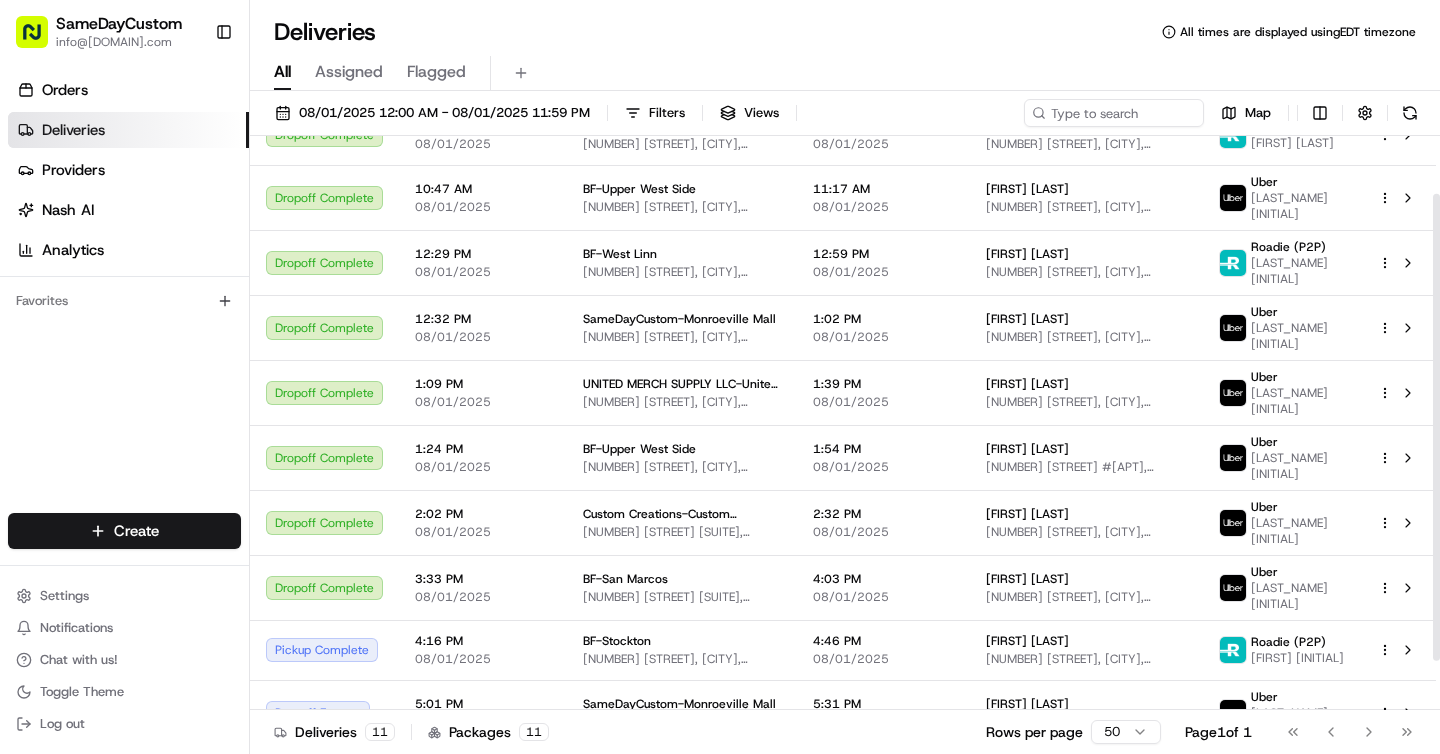 scroll, scrollTop: 131, scrollLeft: 0, axis: vertical 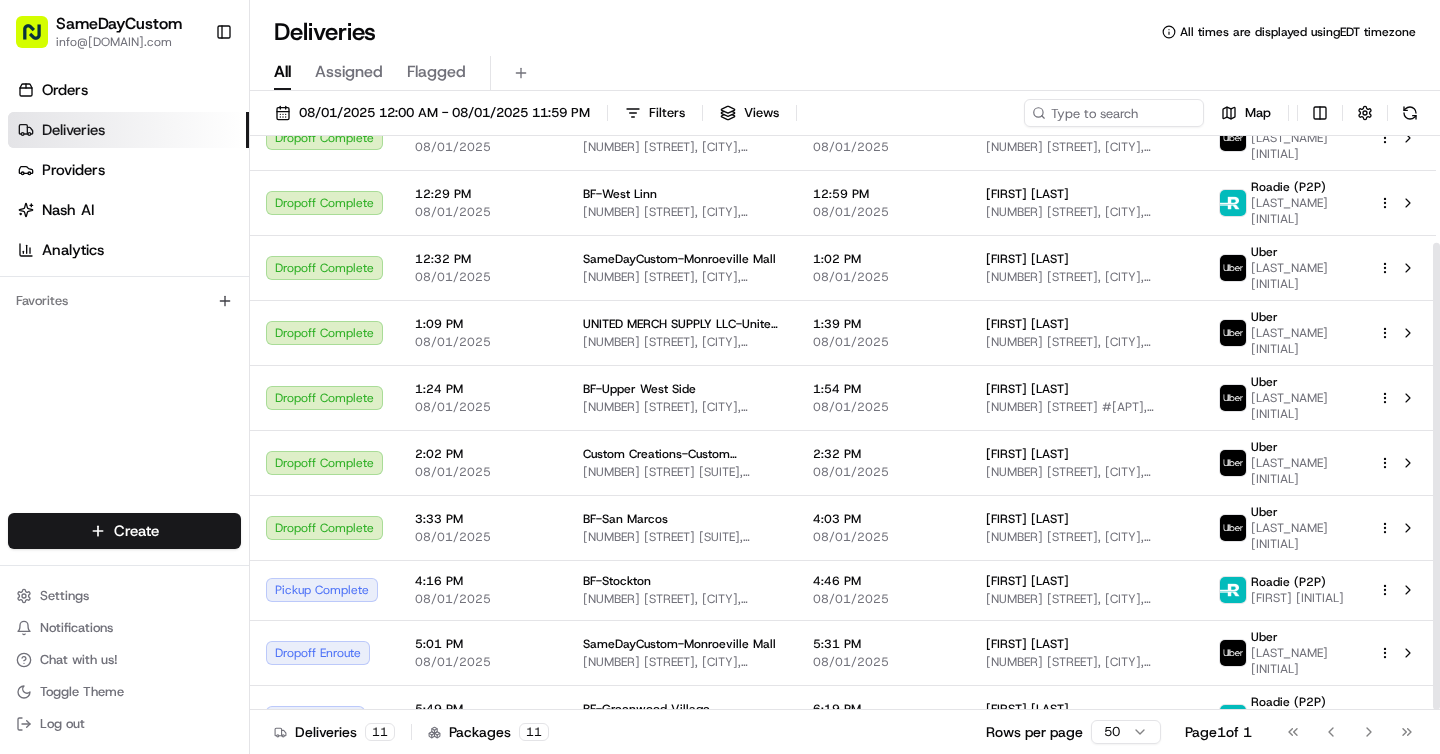 drag, startPoint x: 1436, startPoint y: 469, endPoint x: 1434, endPoint y: 623, distance: 154.01299 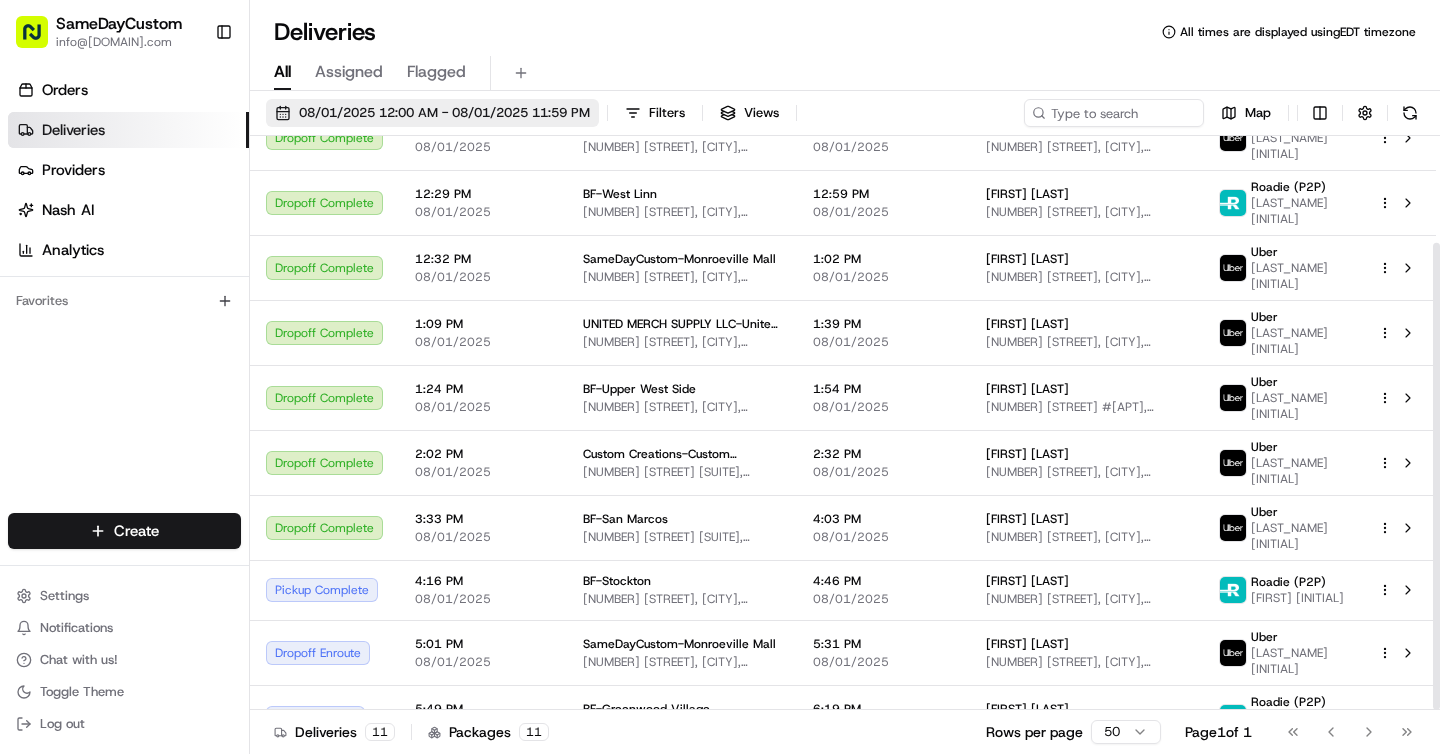 click on "08/01/2025 12:00 AM - 08/01/2025 11:59 PM" at bounding box center [444, 113] 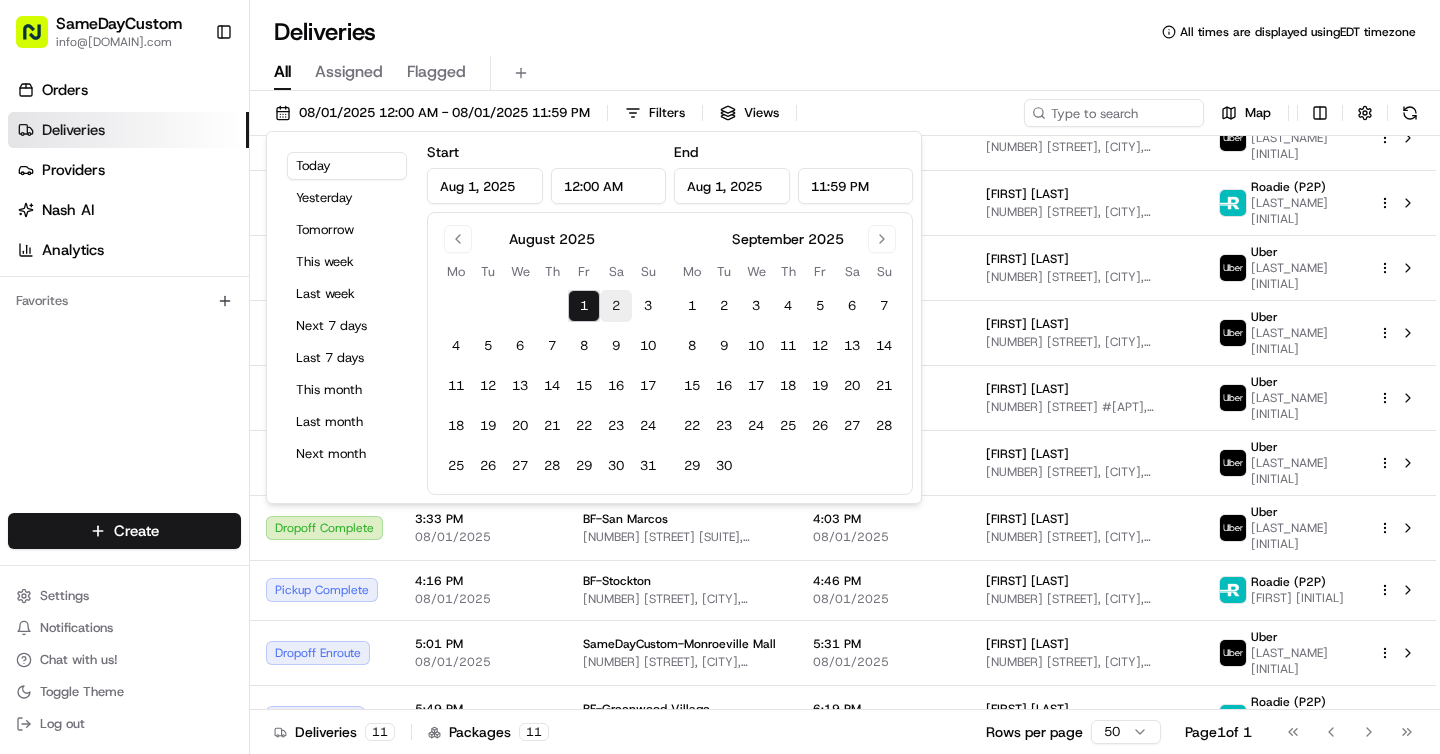 click on "2" at bounding box center (616, 306) 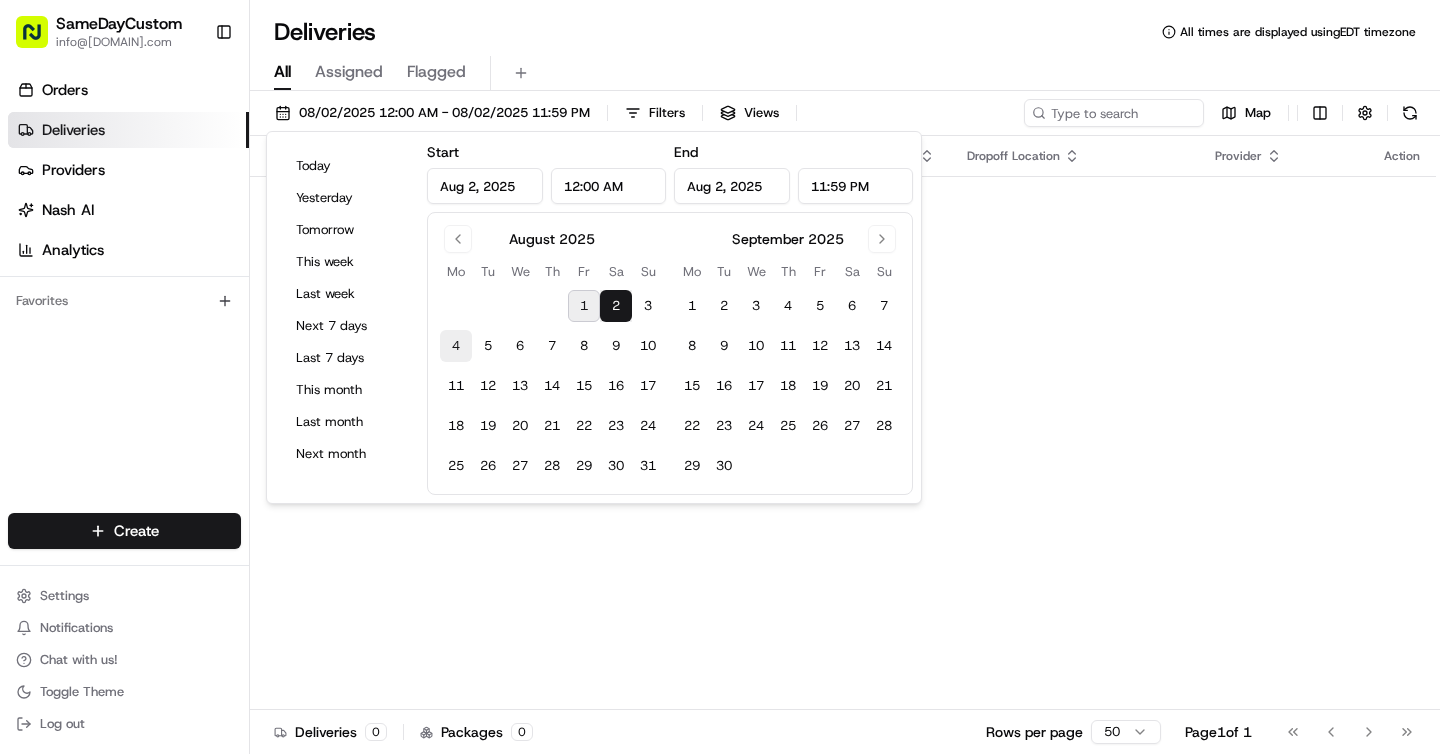 click on "4" at bounding box center (456, 346) 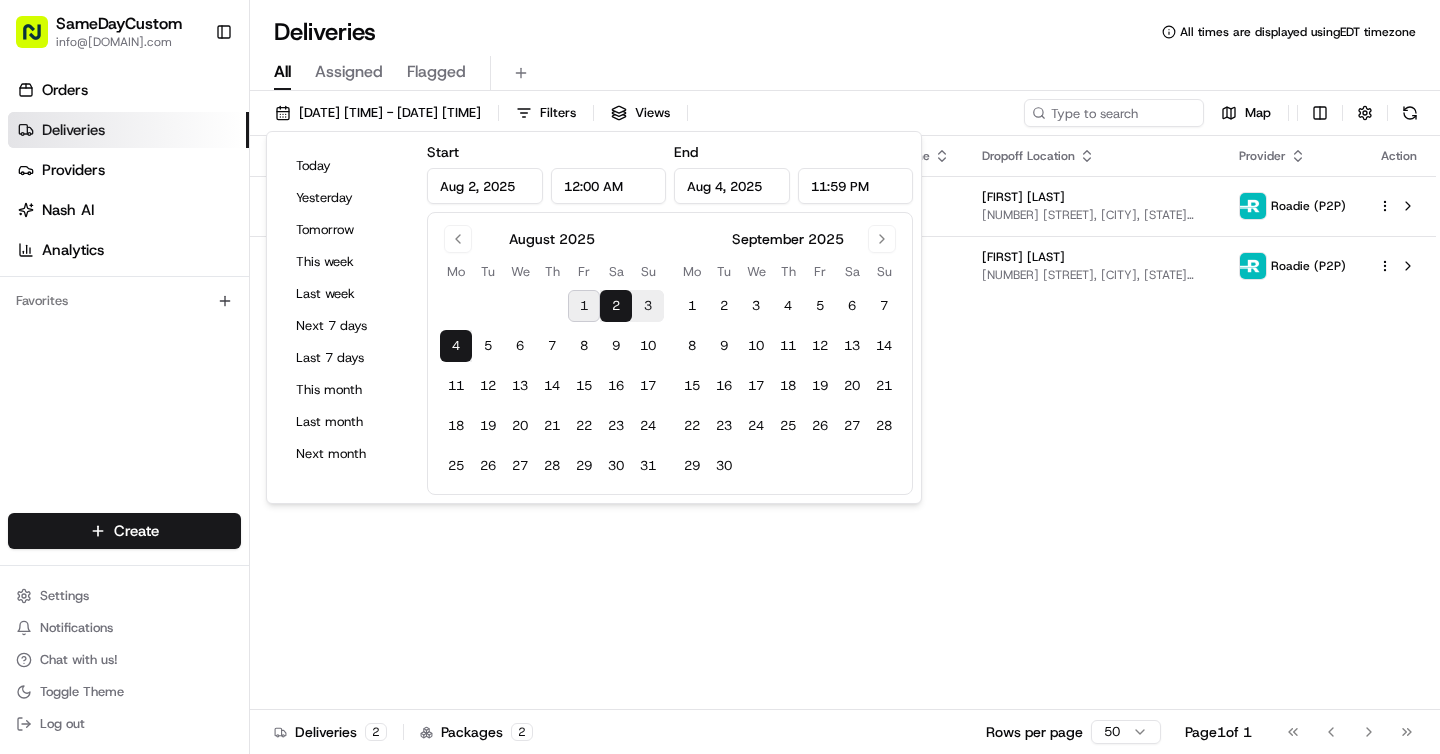 click on "Deliveries All times are displayed using  EDT   timezone" at bounding box center (845, 32) 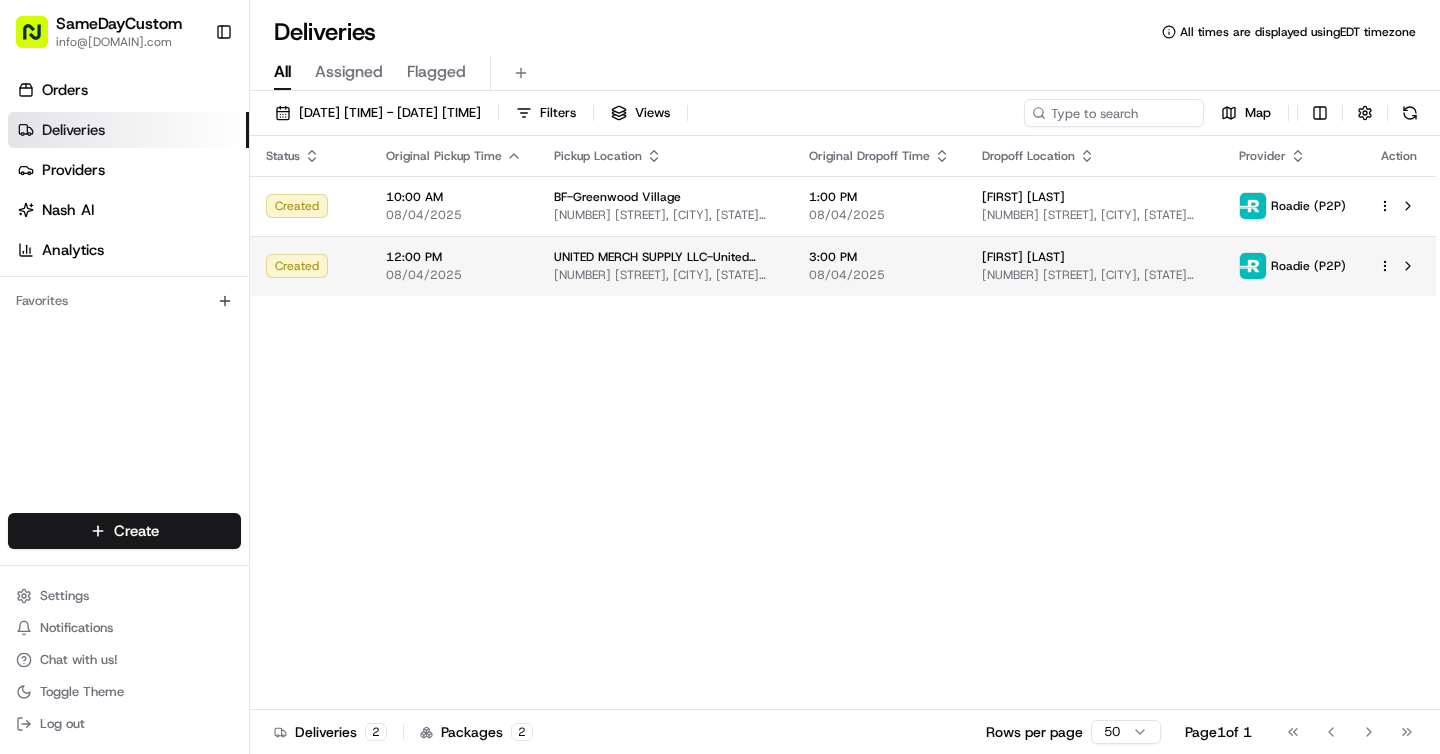 click on "[NUMBER] [STREET], [CITY], [STATE] [POSTAL_CODE], [COUNTRY]" at bounding box center (1094, 275) 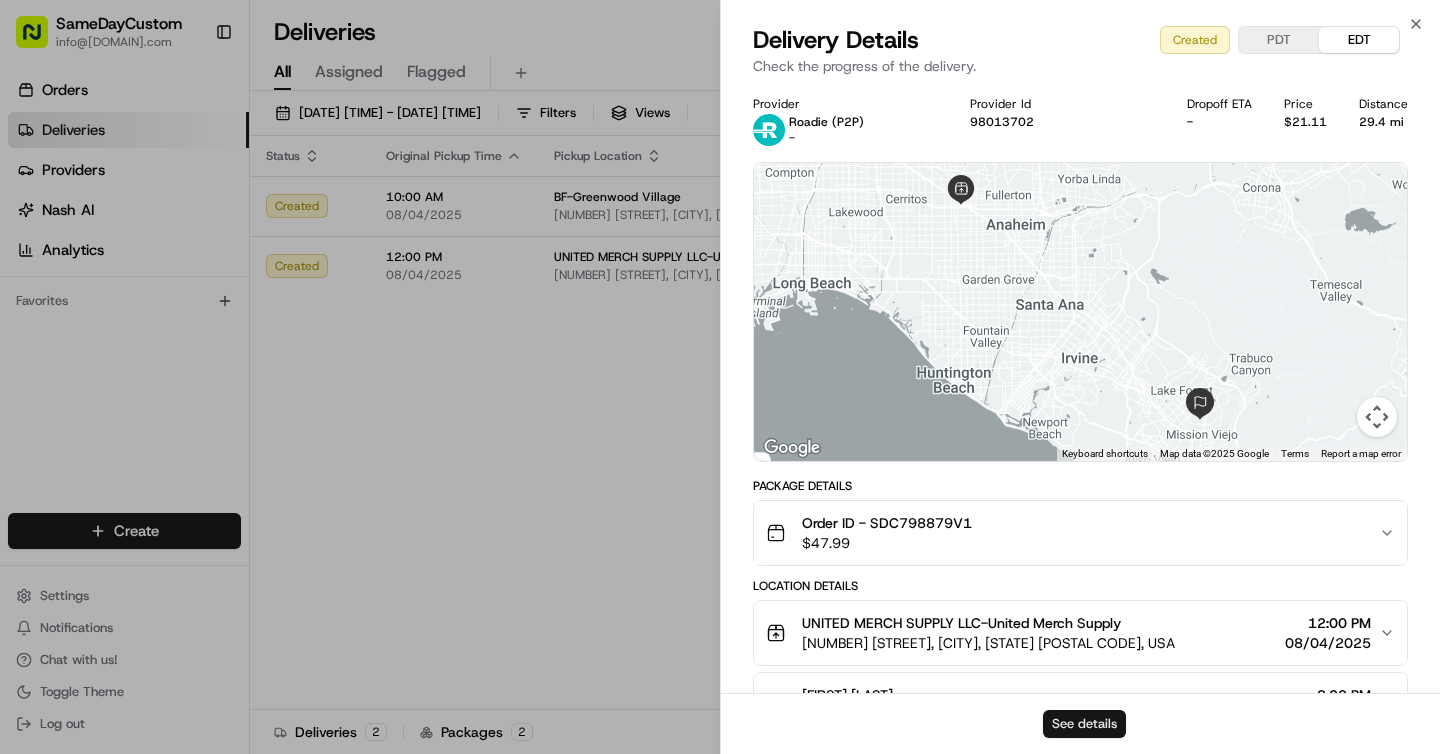 click on "See details" at bounding box center (1084, 724) 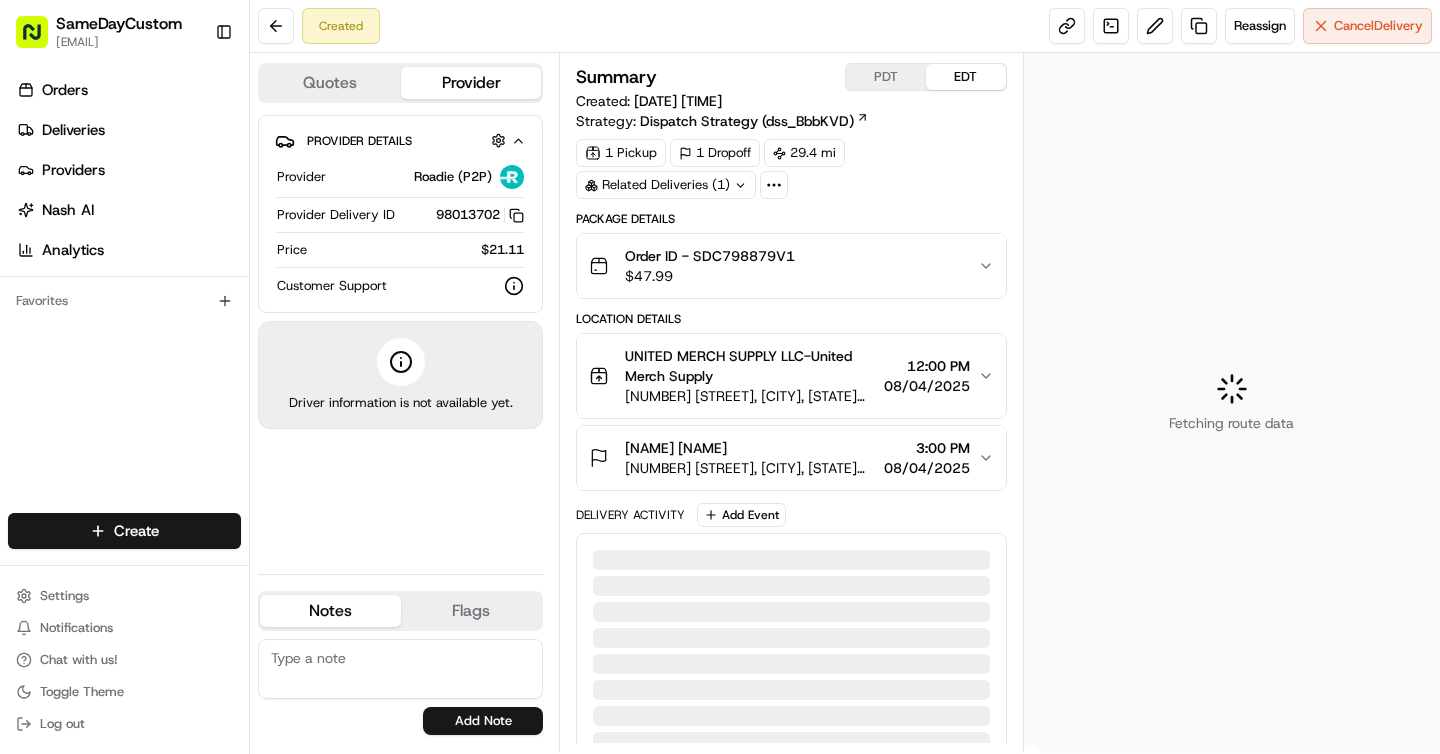 scroll, scrollTop: 0, scrollLeft: 0, axis: both 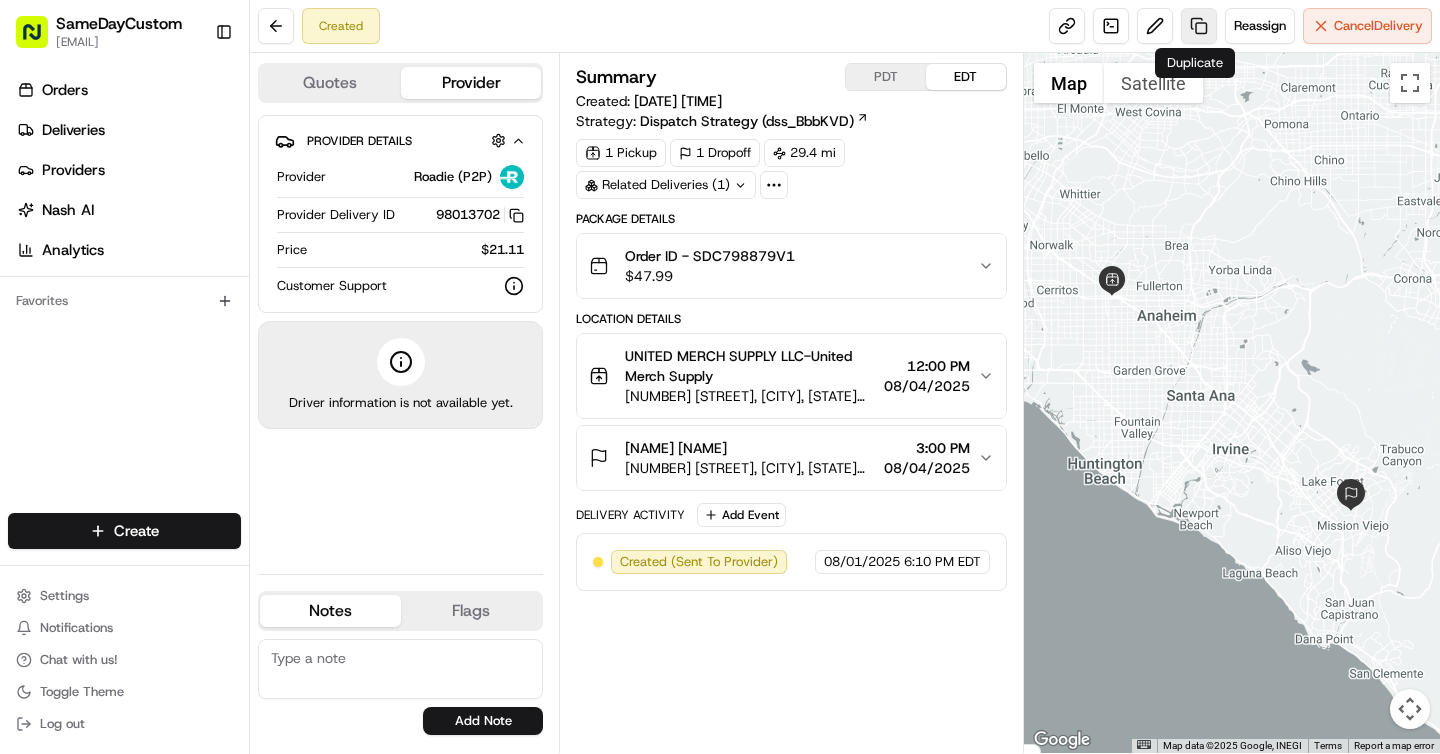 click at bounding box center [1199, 26] 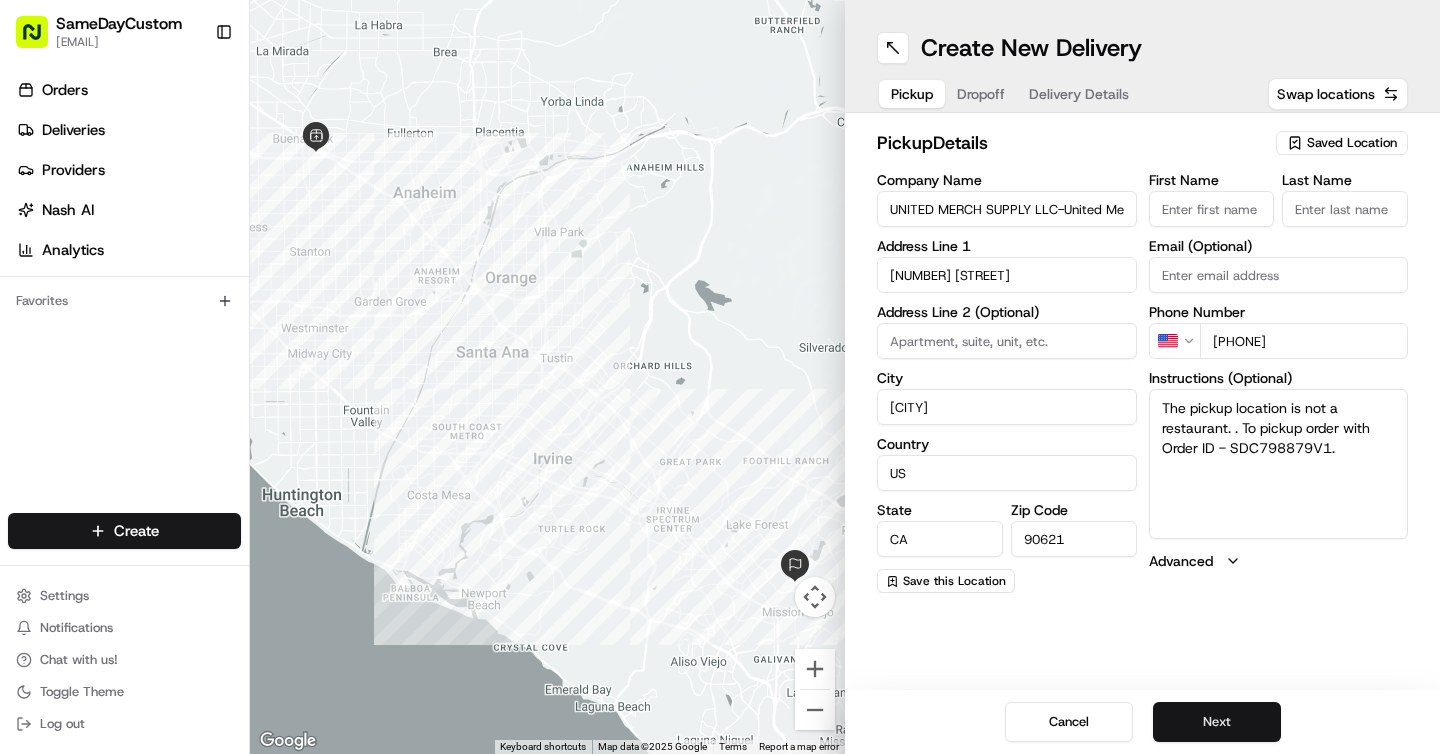click on "Next" at bounding box center [1217, 722] 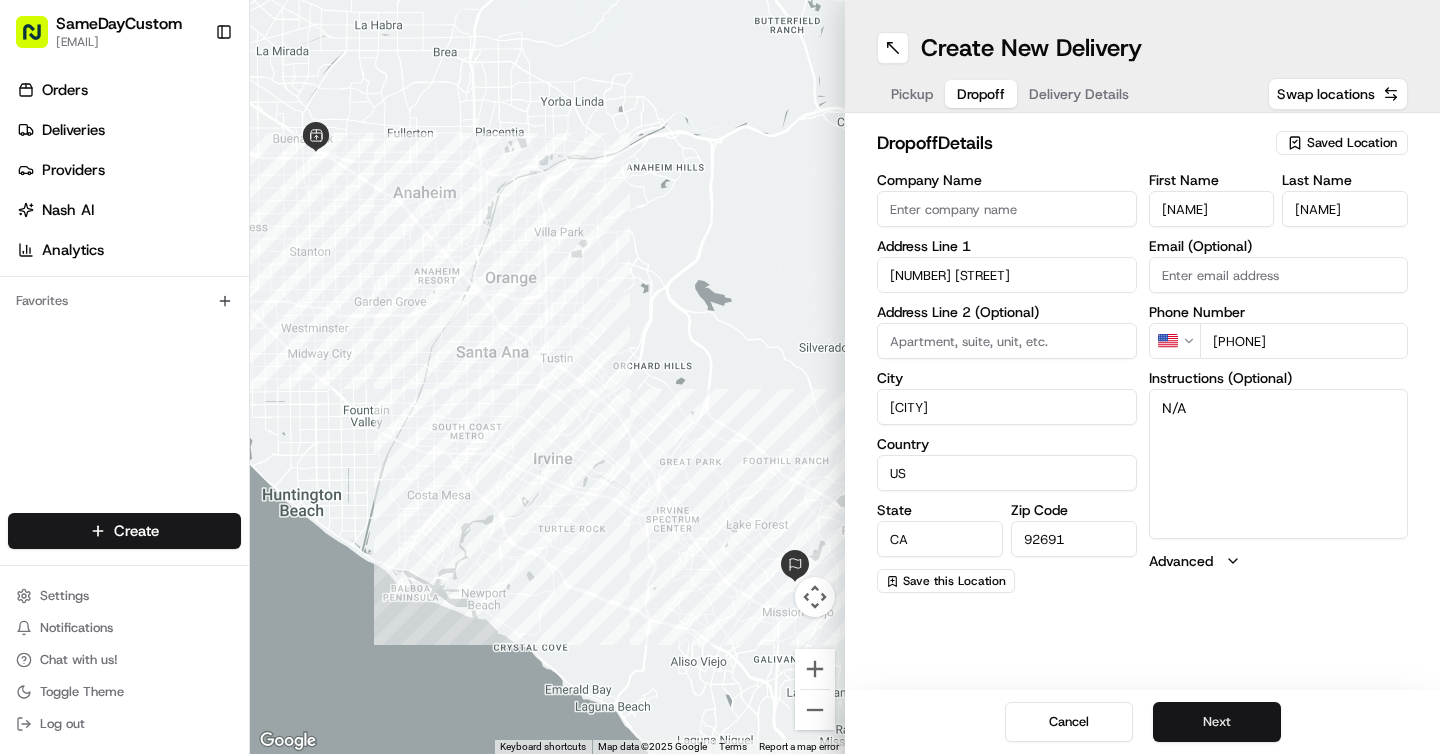 click on "Next" at bounding box center [1217, 722] 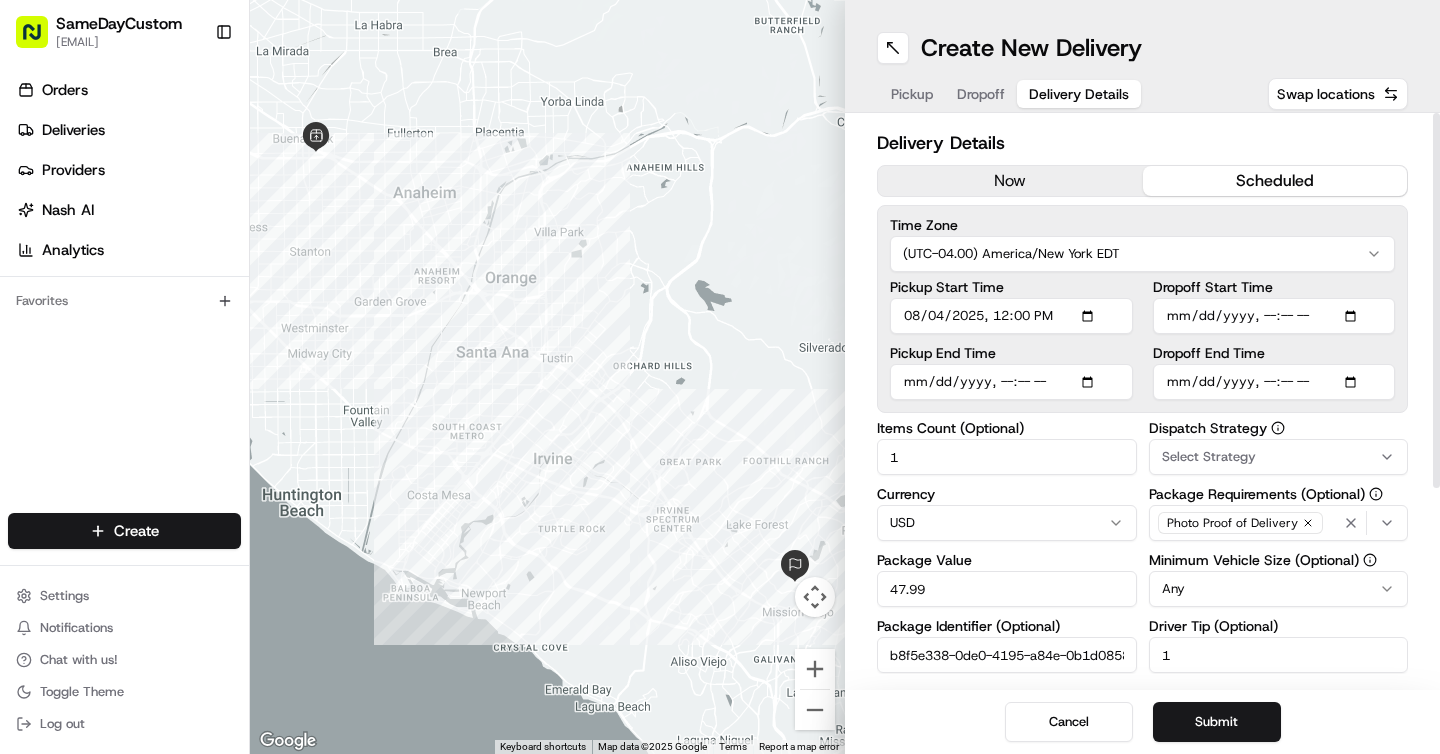click on "now" at bounding box center [1010, 181] 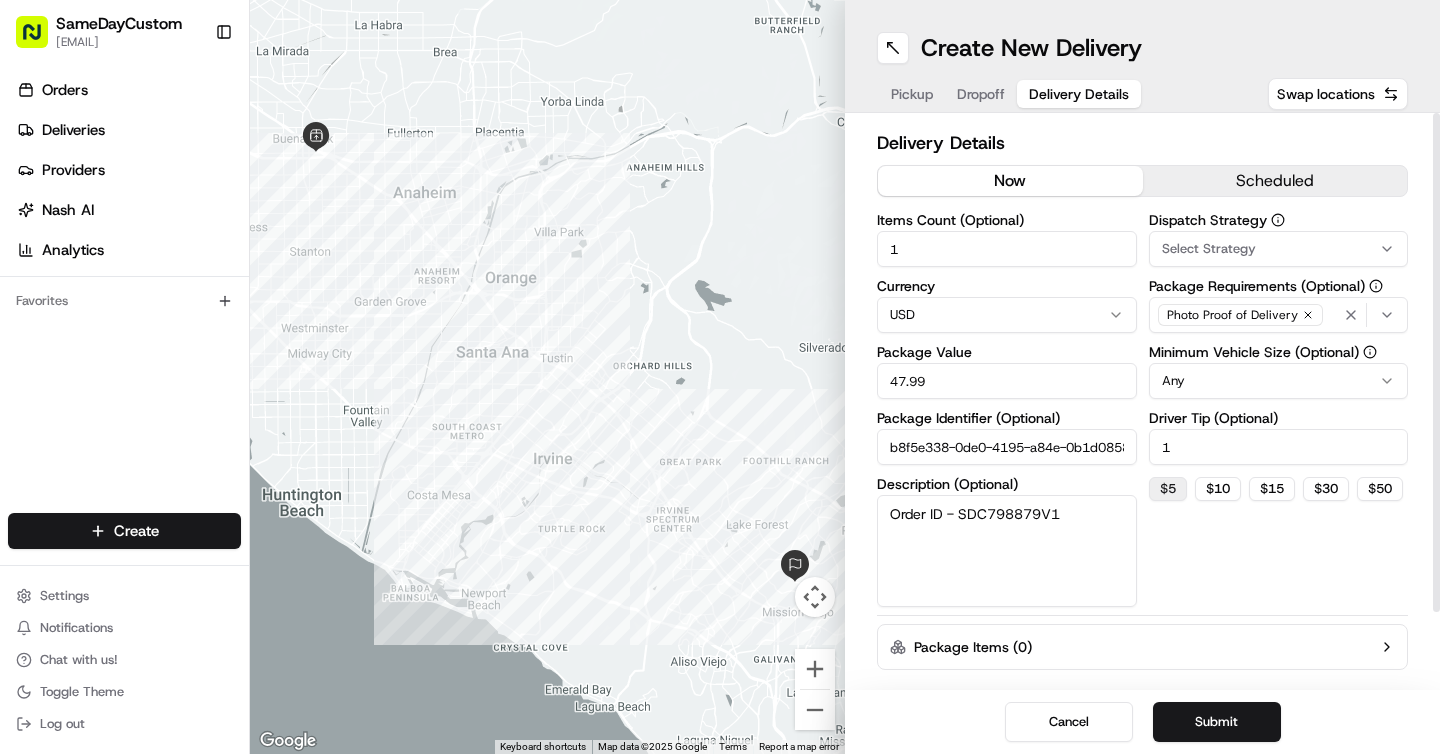 click on "$ 5" at bounding box center [1168, 489] 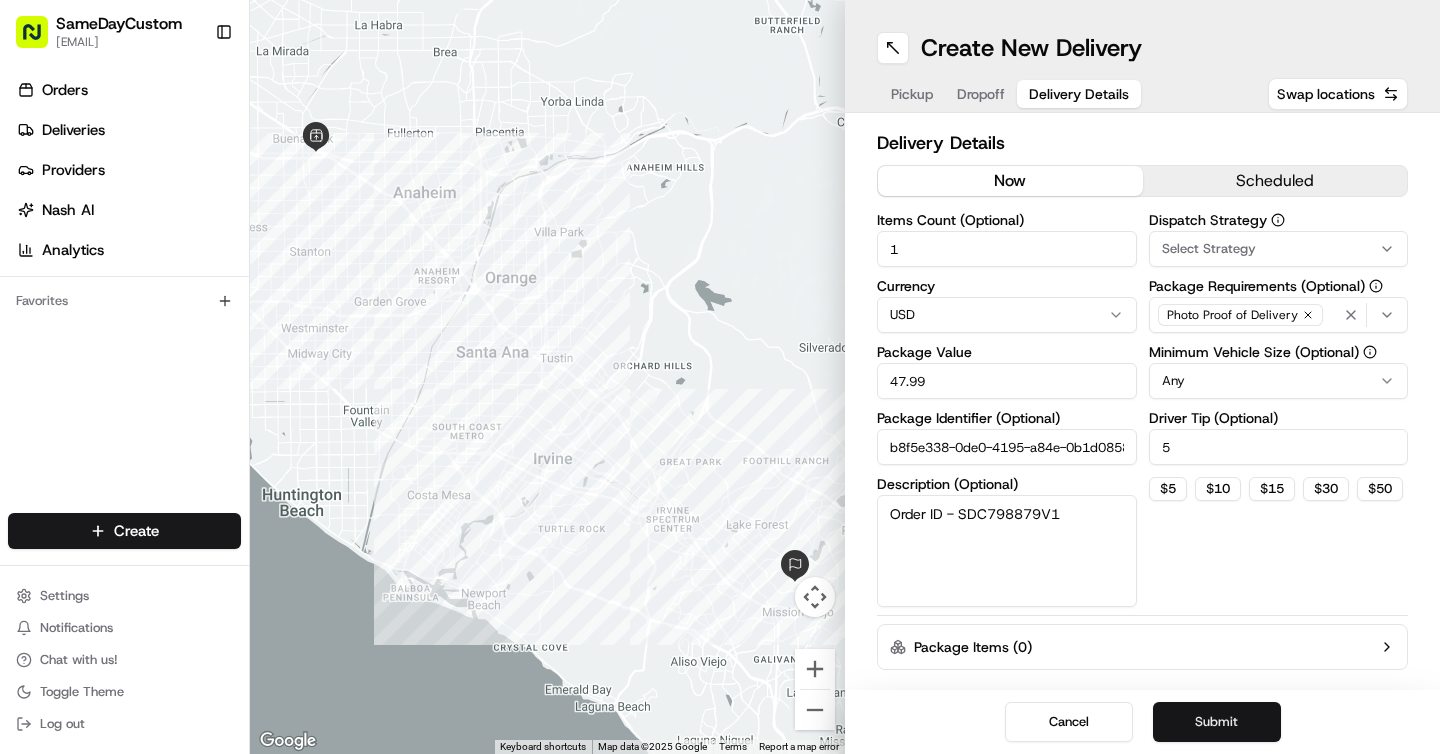 click on "Submit" at bounding box center (1217, 722) 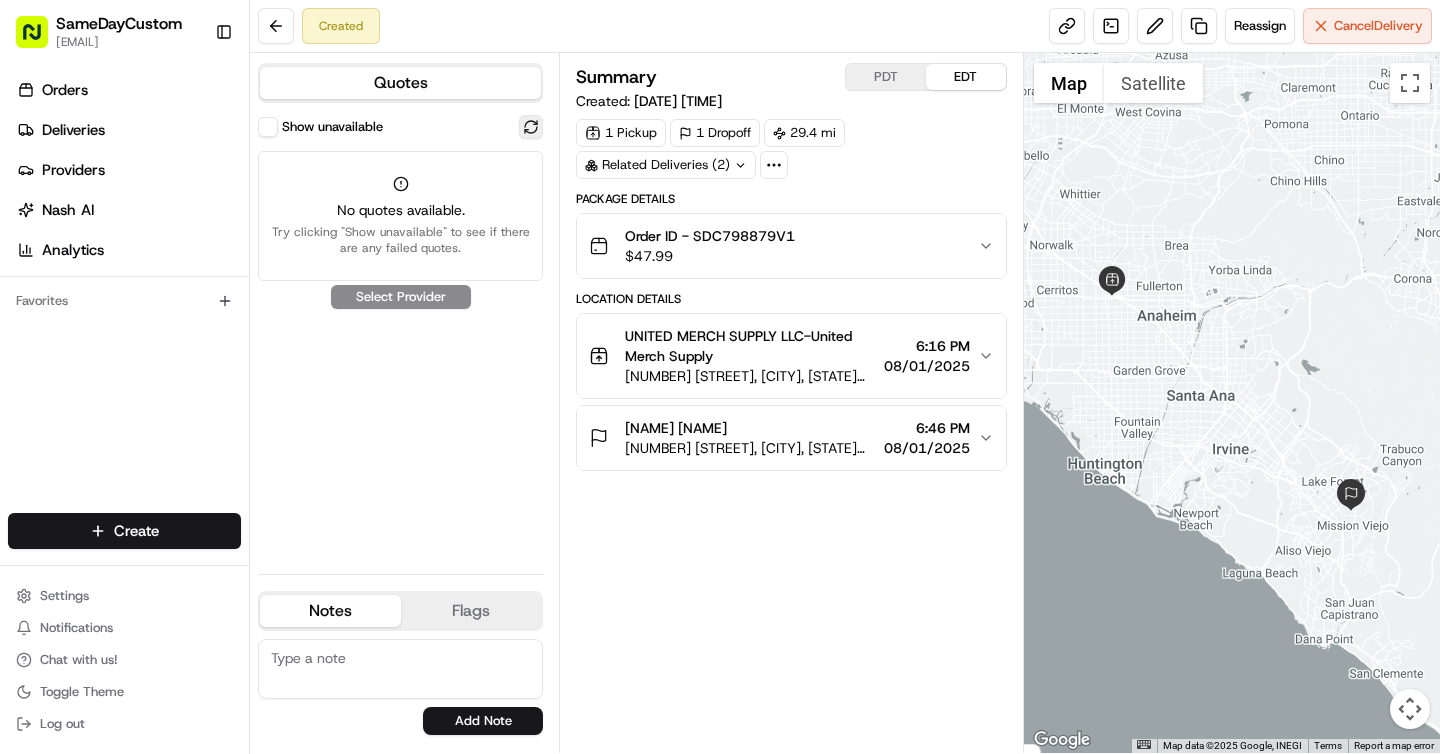 click at bounding box center (531, 127) 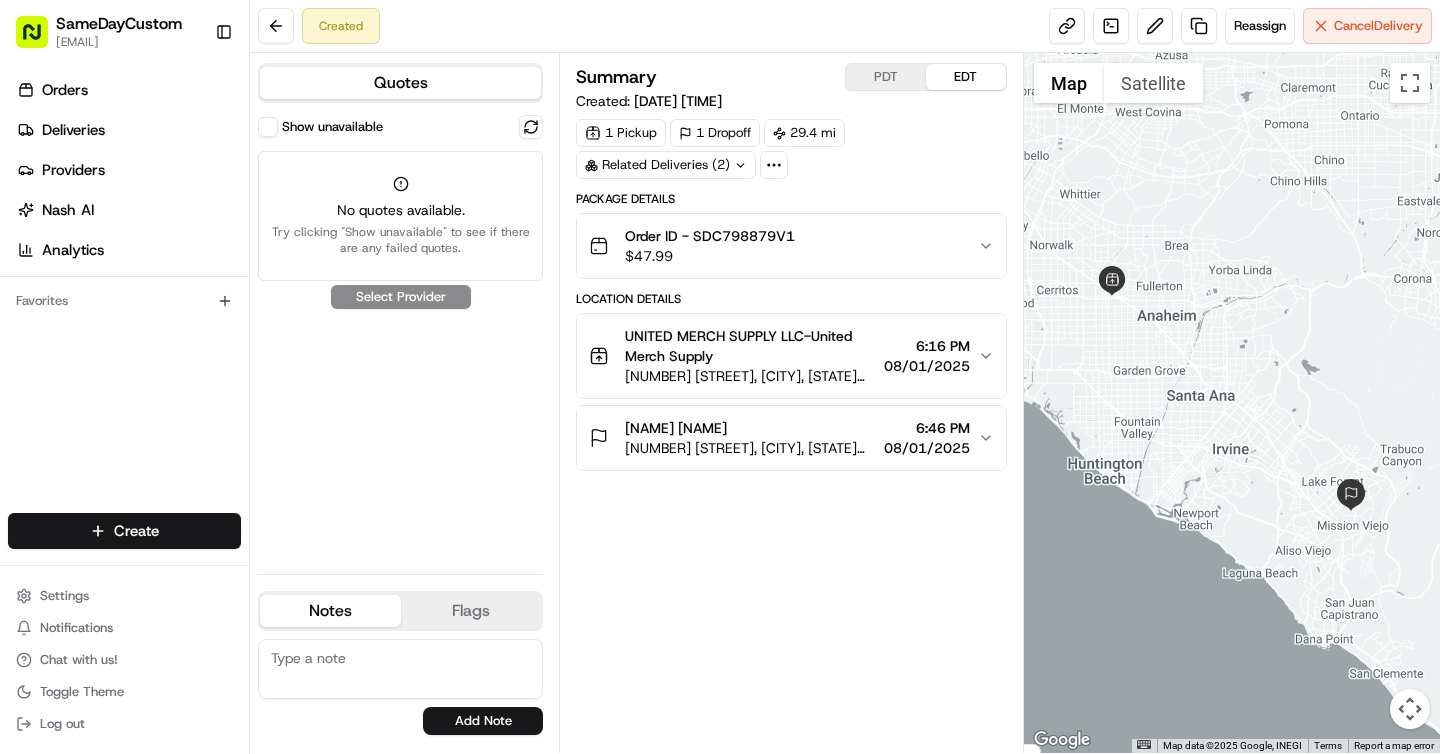 click on "Show unavailable No quotes available. Try clicking "Show unavailable" to see if there are any failed quotes. Select Provider" at bounding box center (400, 336) 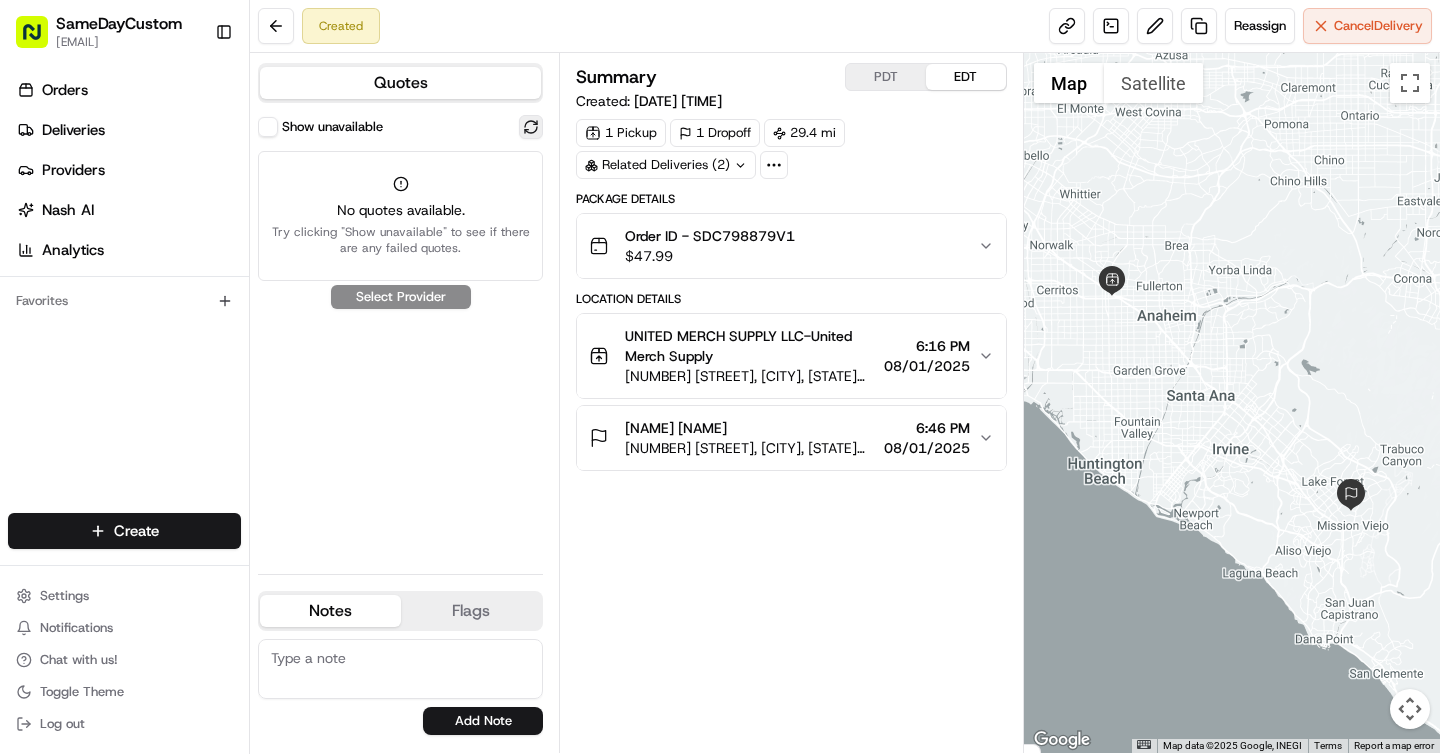 click at bounding box center (531, 127) 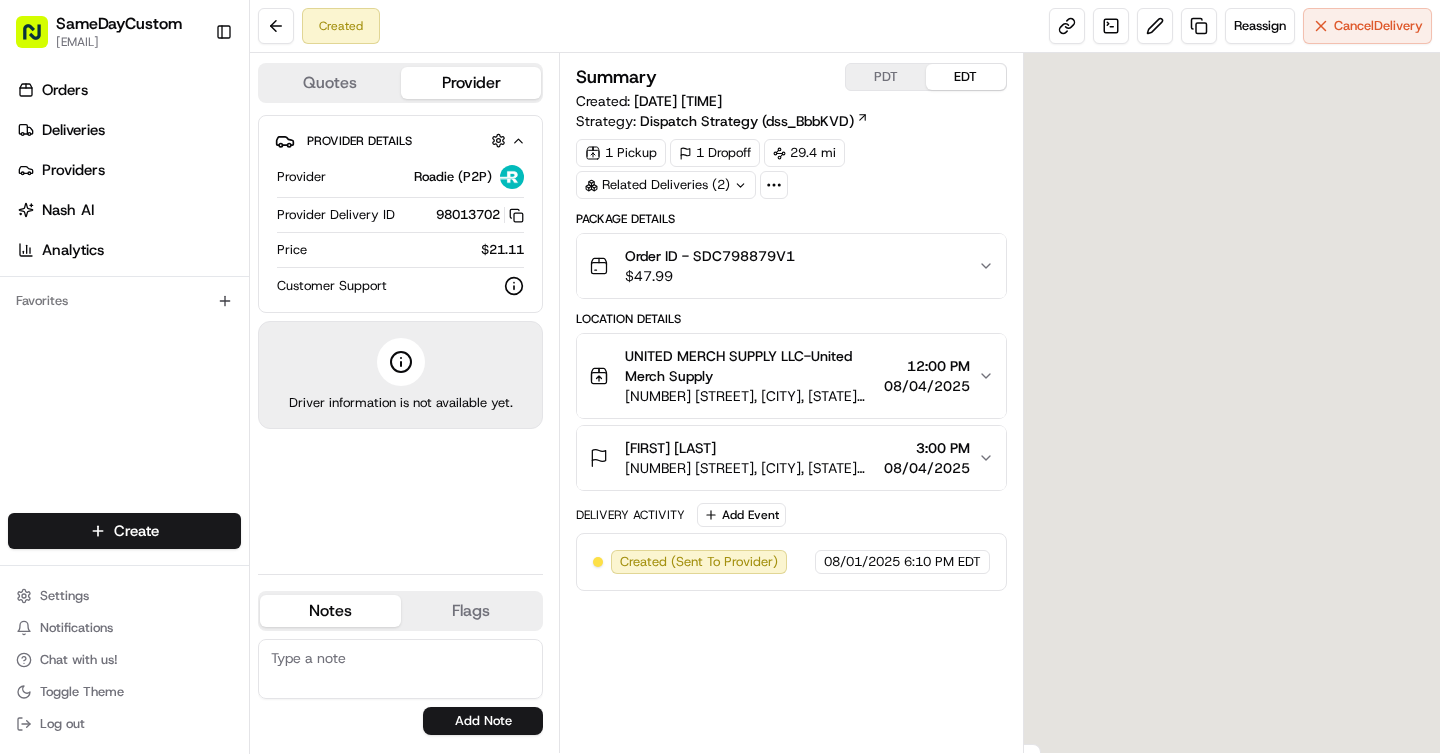 scroll, scrollTop: 0, scrollLeft: 0, axis: both 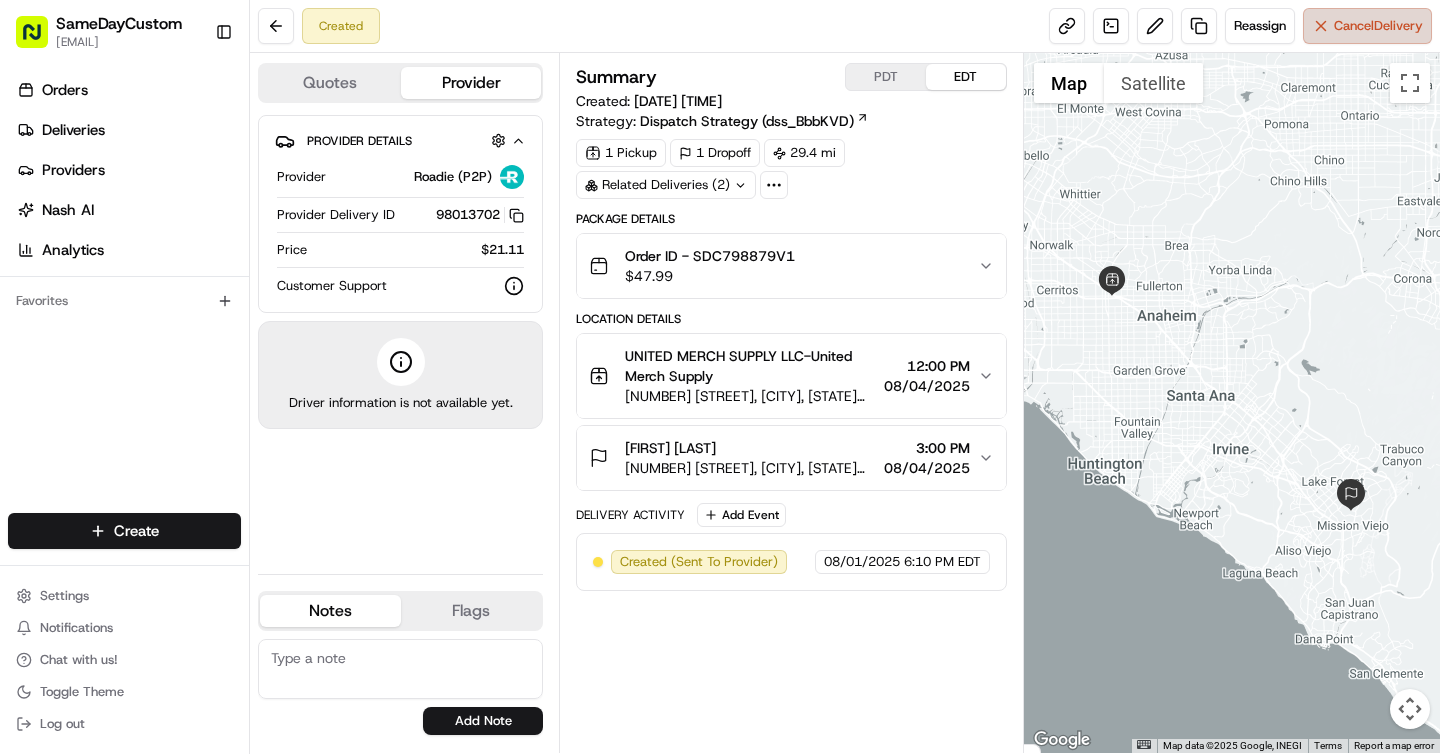 click on "Cancel  Delivery" at bounding box center [1378, 26] 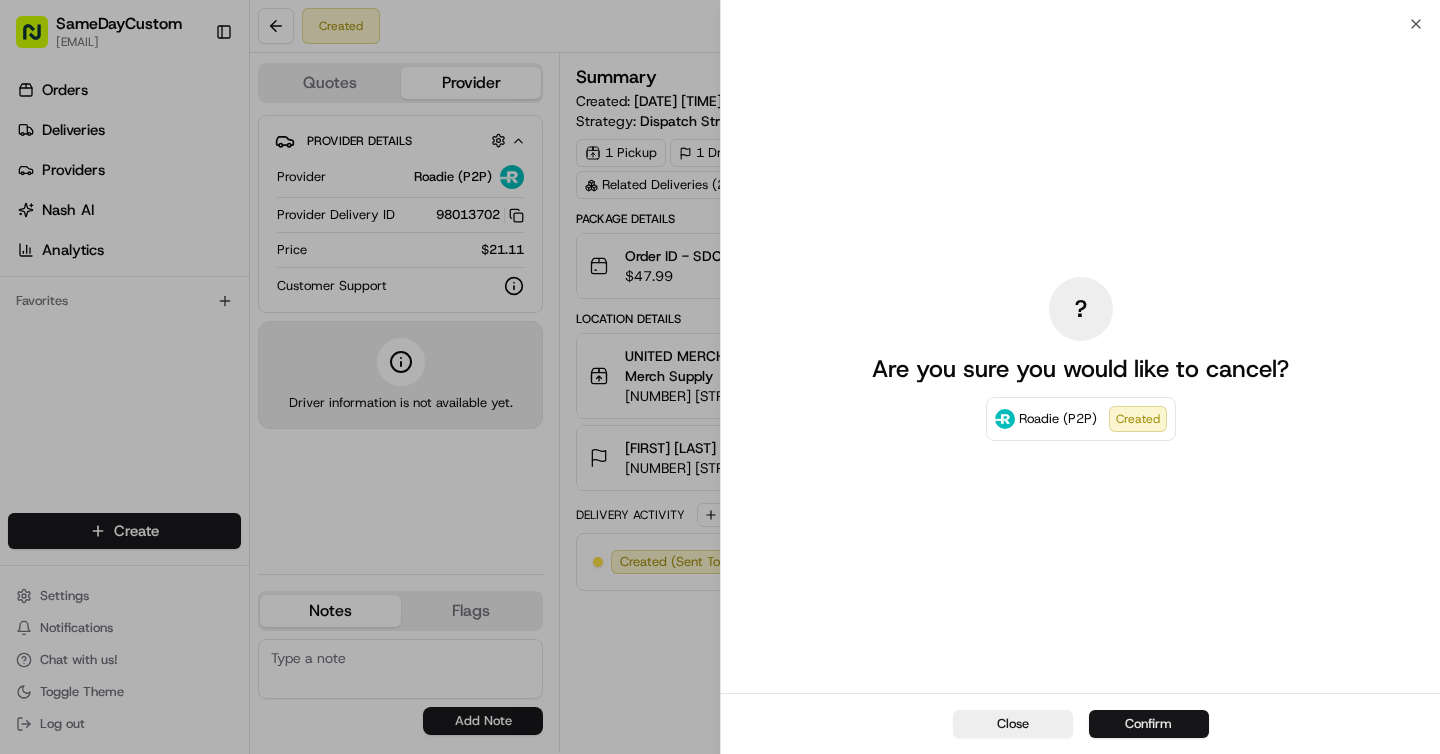 click on "Confirm" at bounding box center (1149, 724) 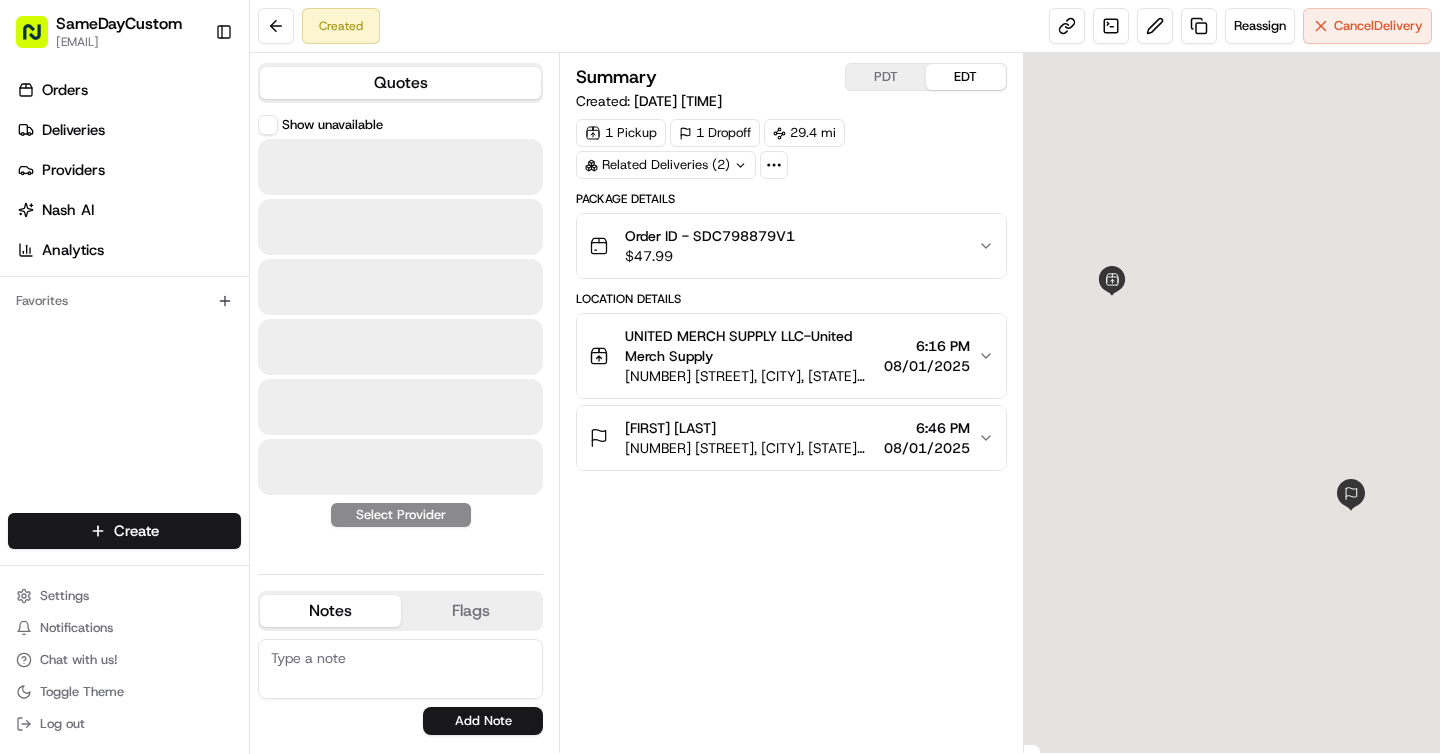 scroll, scrollTop: 0, scrollLeft: 0, axis: both 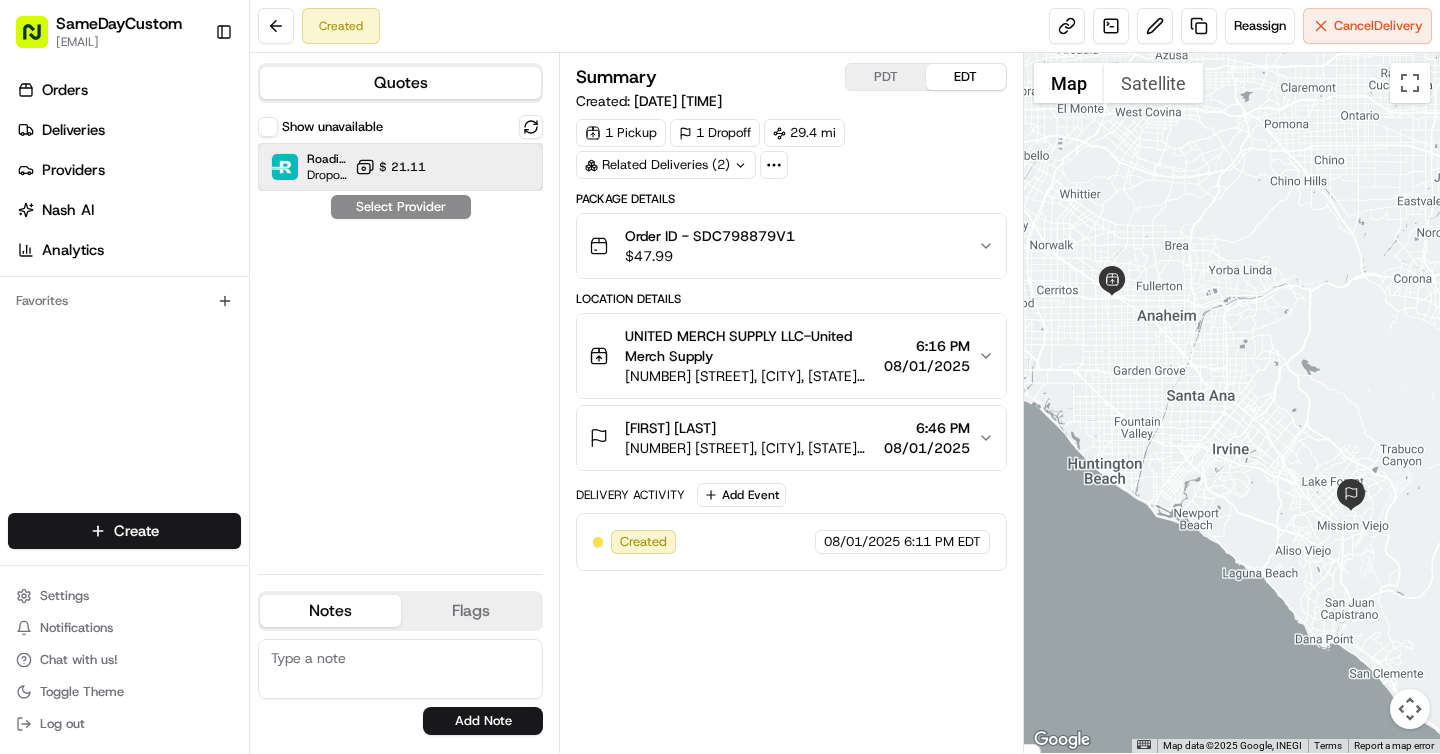 click on "Roadie (P2P) Dropoff ETA   - $   21.11" at bounding box center [400, 167] 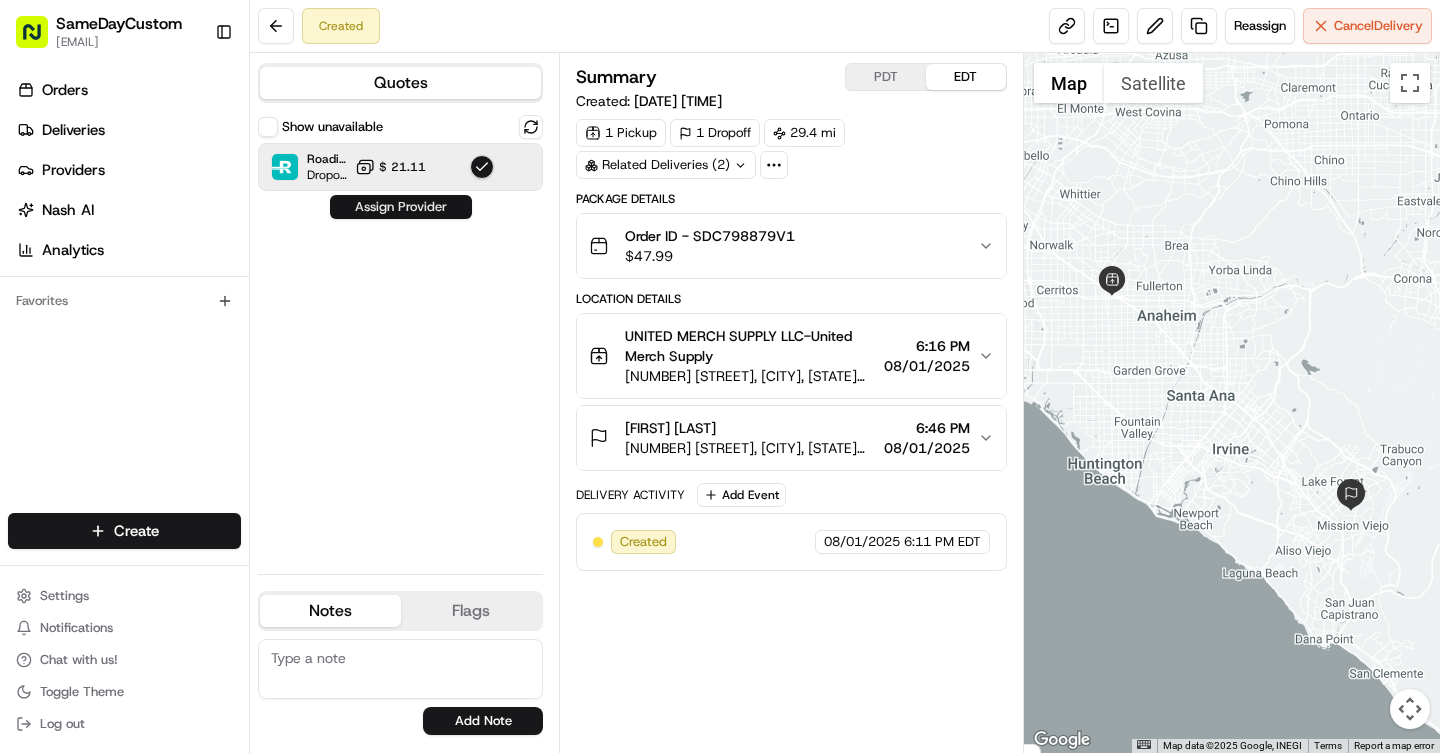 click on "Assign Provider" at bounding box center (401, 207) 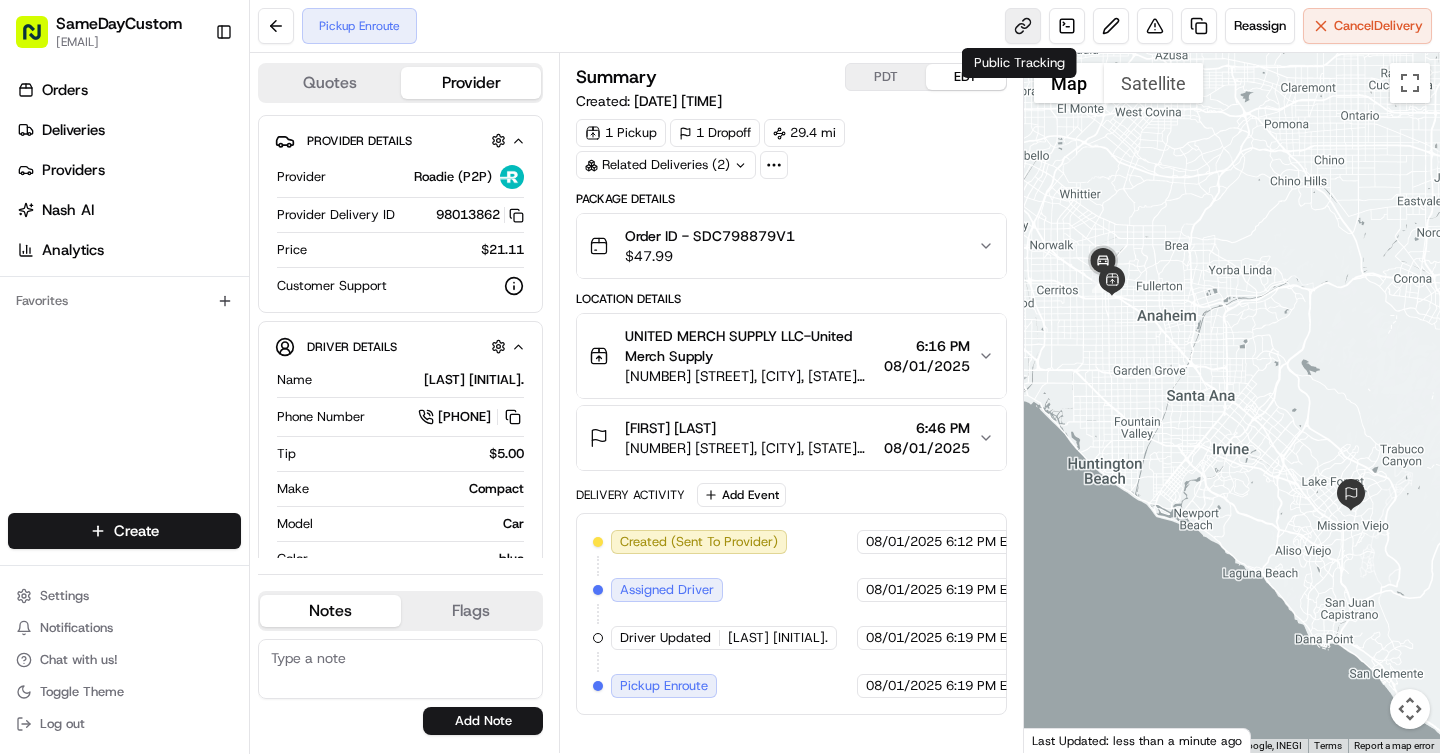 click at bounding box center [1023, 26] 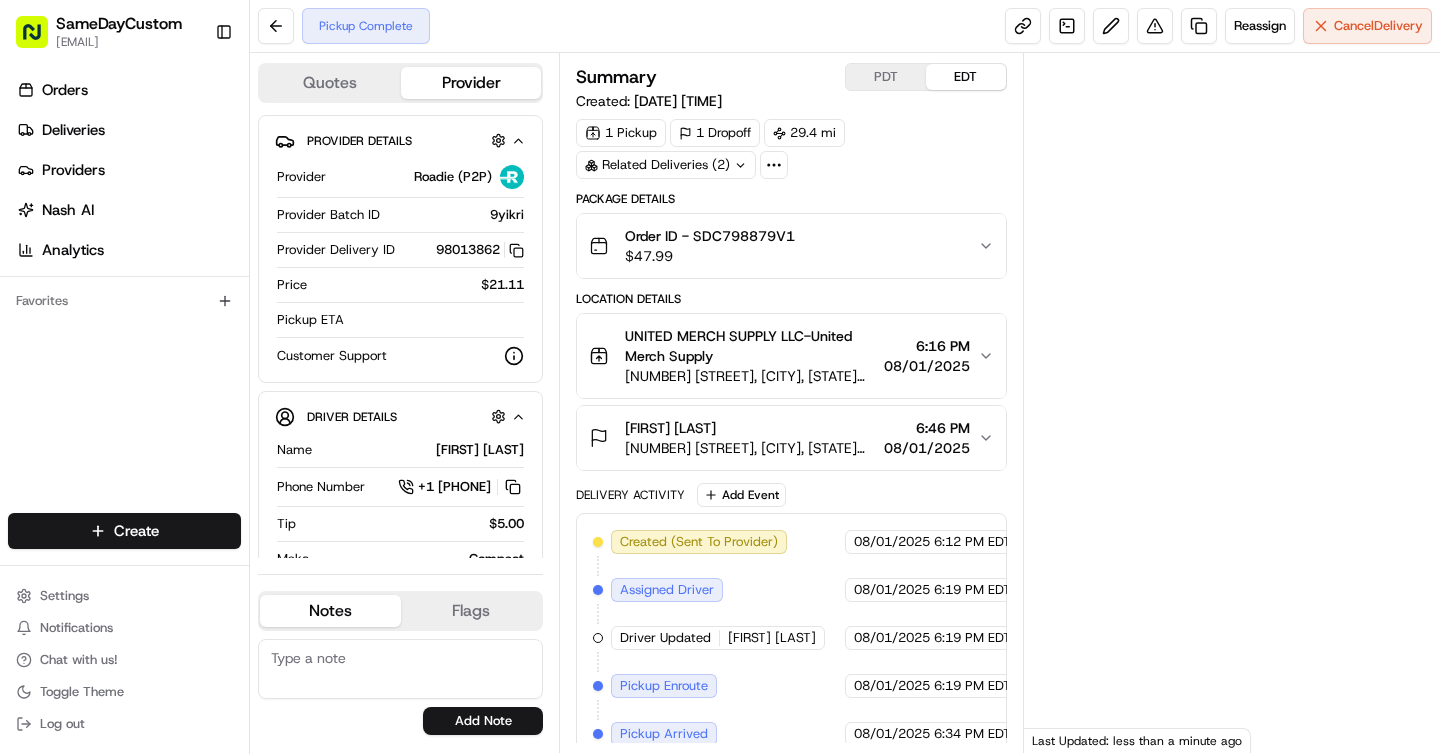 scroll, scrollTop: 0, scrollLeft: 0, axis: both 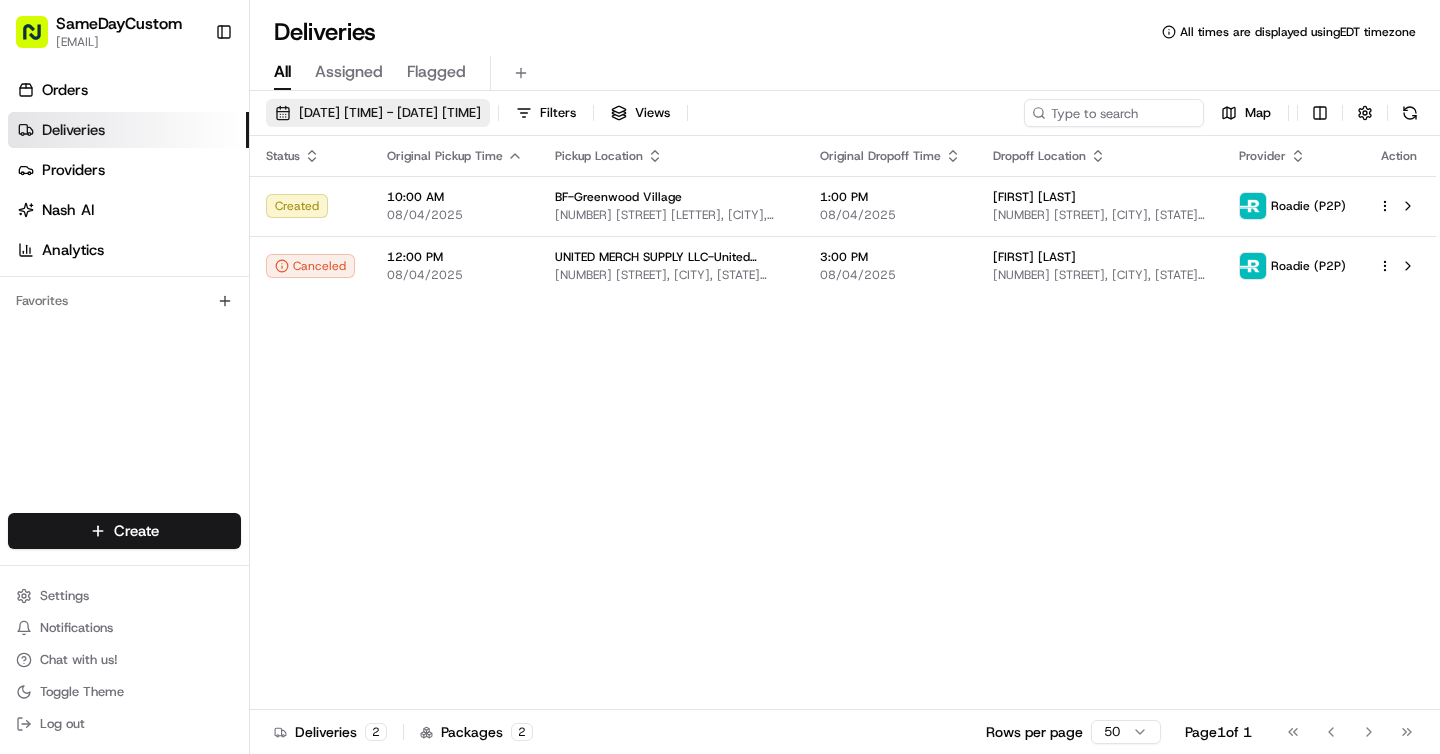 click on "[DATE] [TIME] - [DATE] [TIME]" at bounding box center [390, 113] 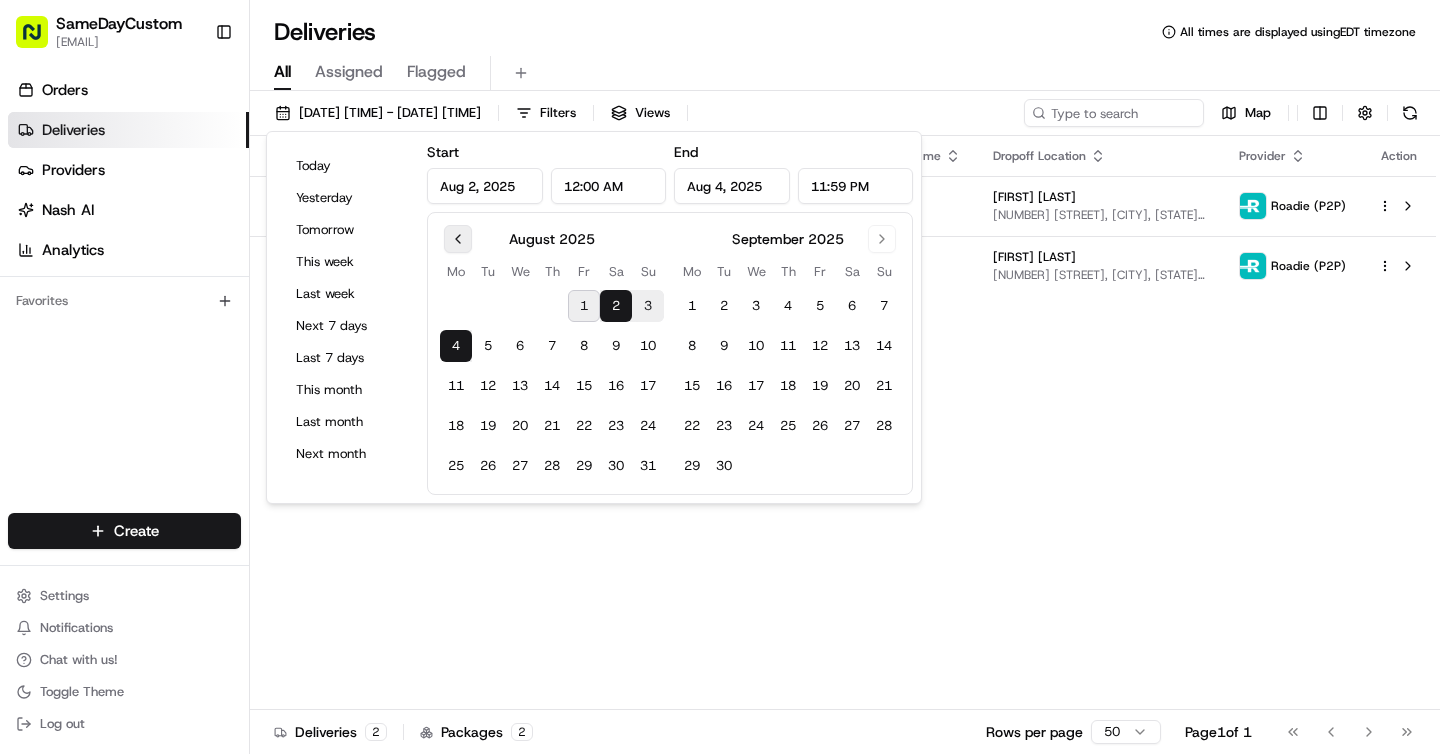 click at bounding box center [458, 239] 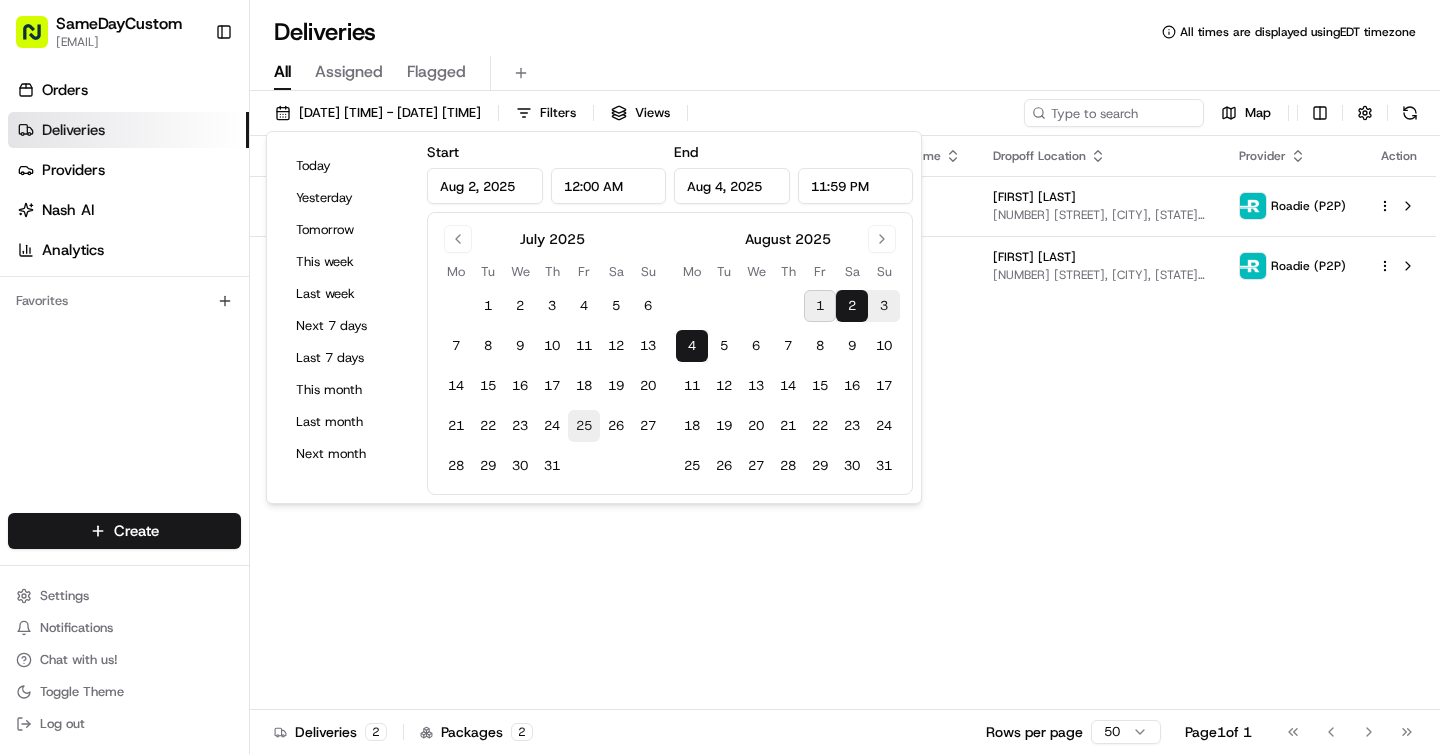 click on "25" at bounding box center [584, 426] 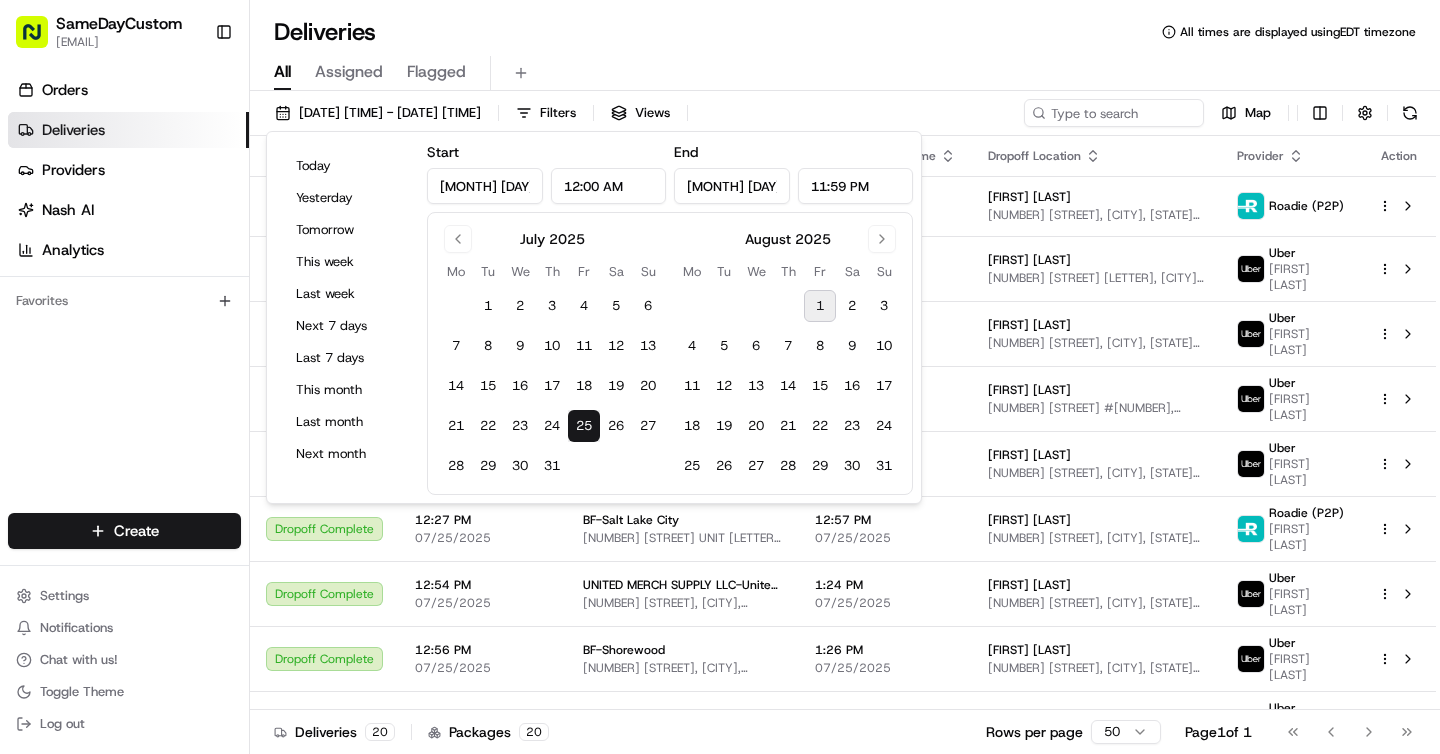 click on "All Assigned Flagged" at bounding box center [845, 73] 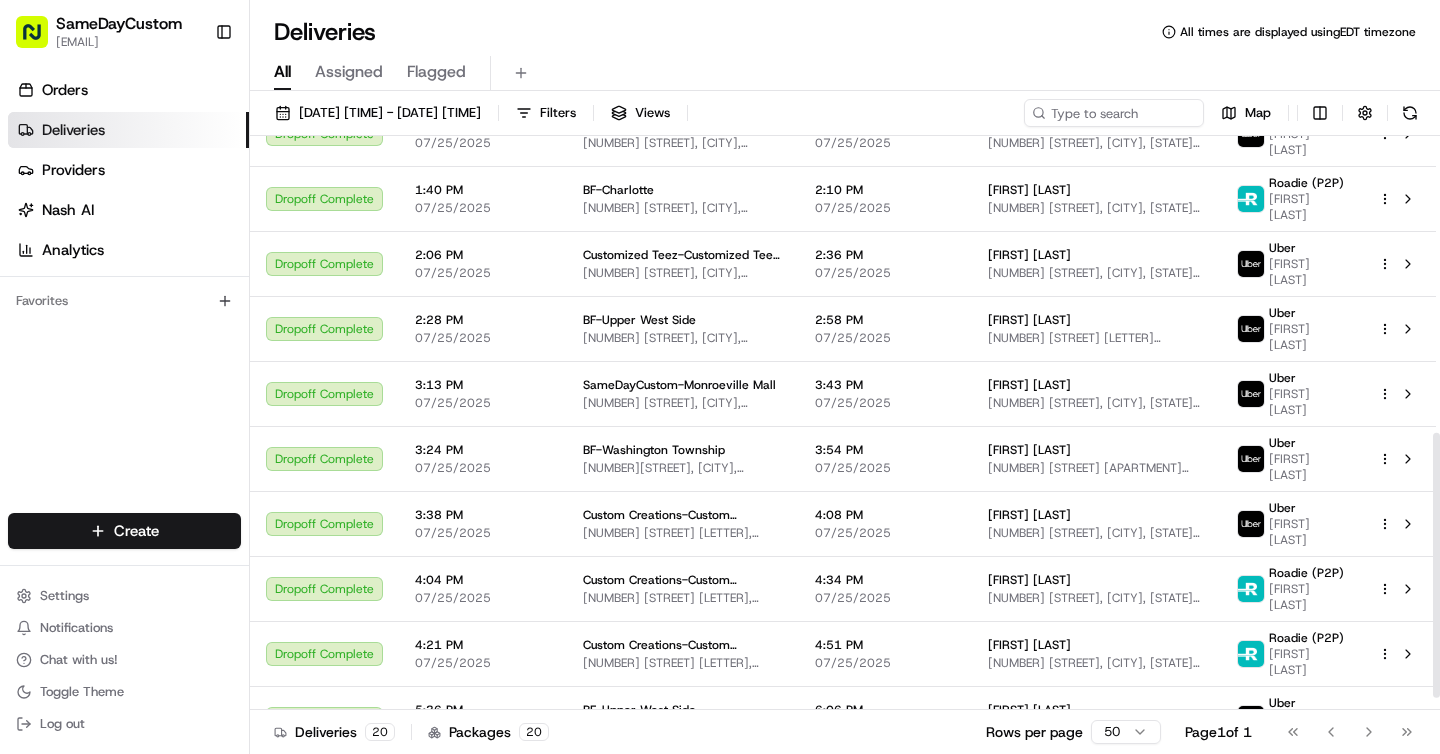 scroll, scrollTop: 671, scrollLeft: 0, axis: vertical 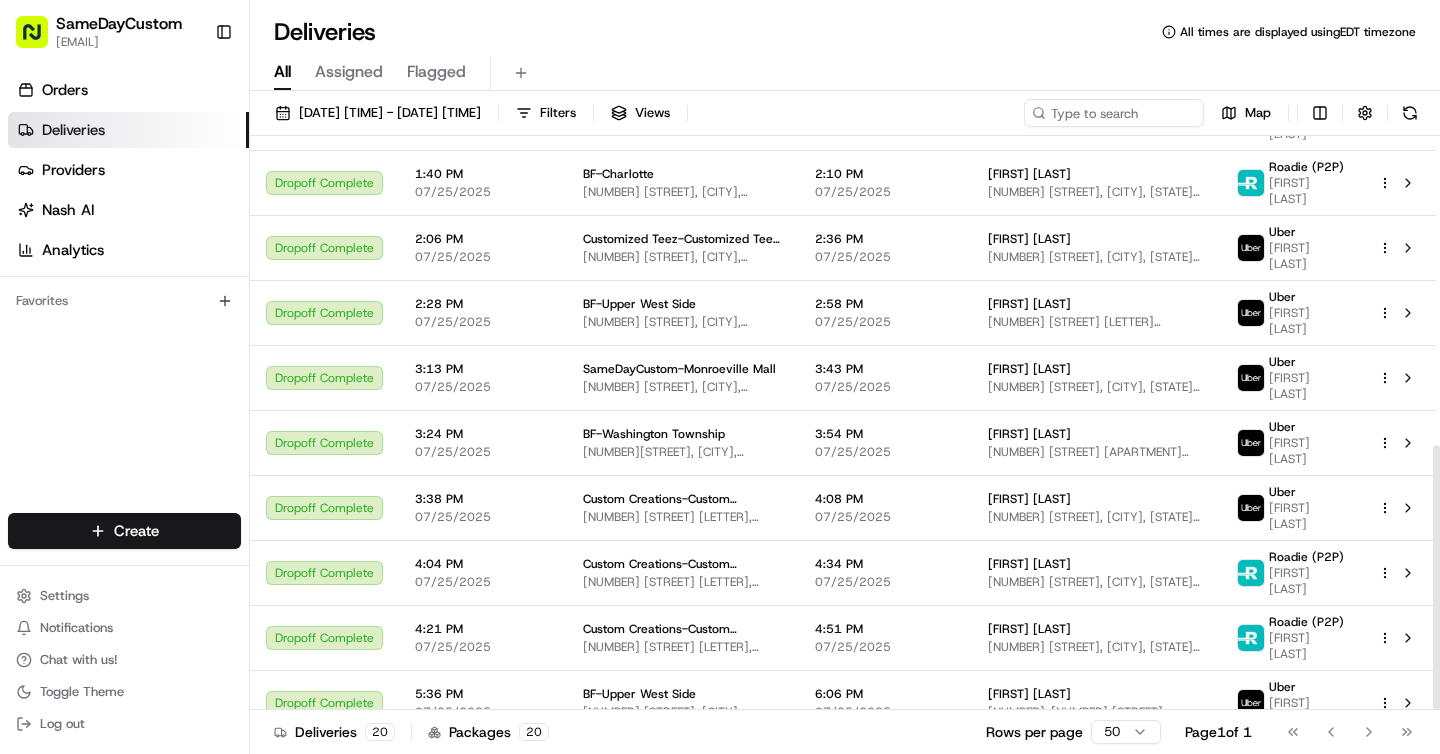 drag, startPoint x: 1435, startPoint y: 336, endPoint x: 1411, endPoint y: 683, distance: 347.82898 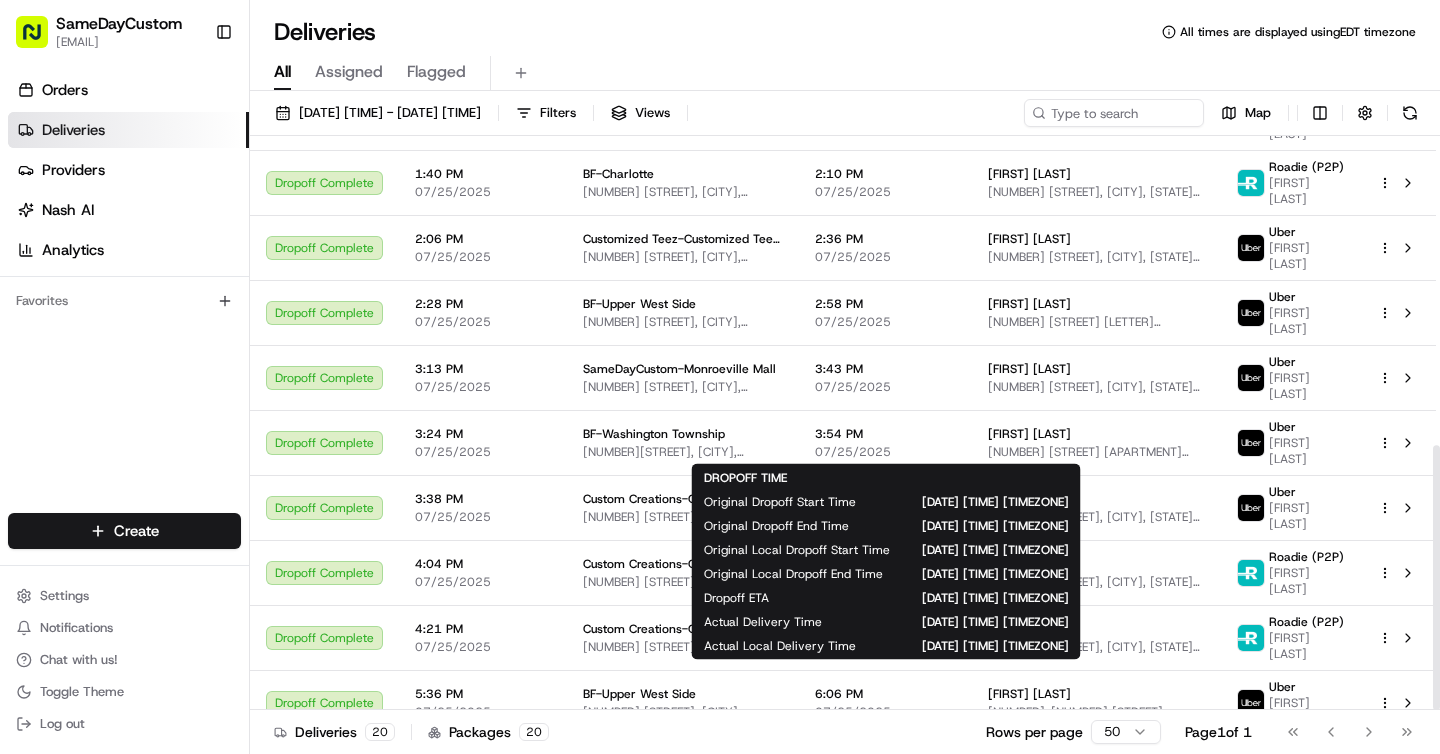 click on "07/25/2025" at bounding box center [885, 777] 